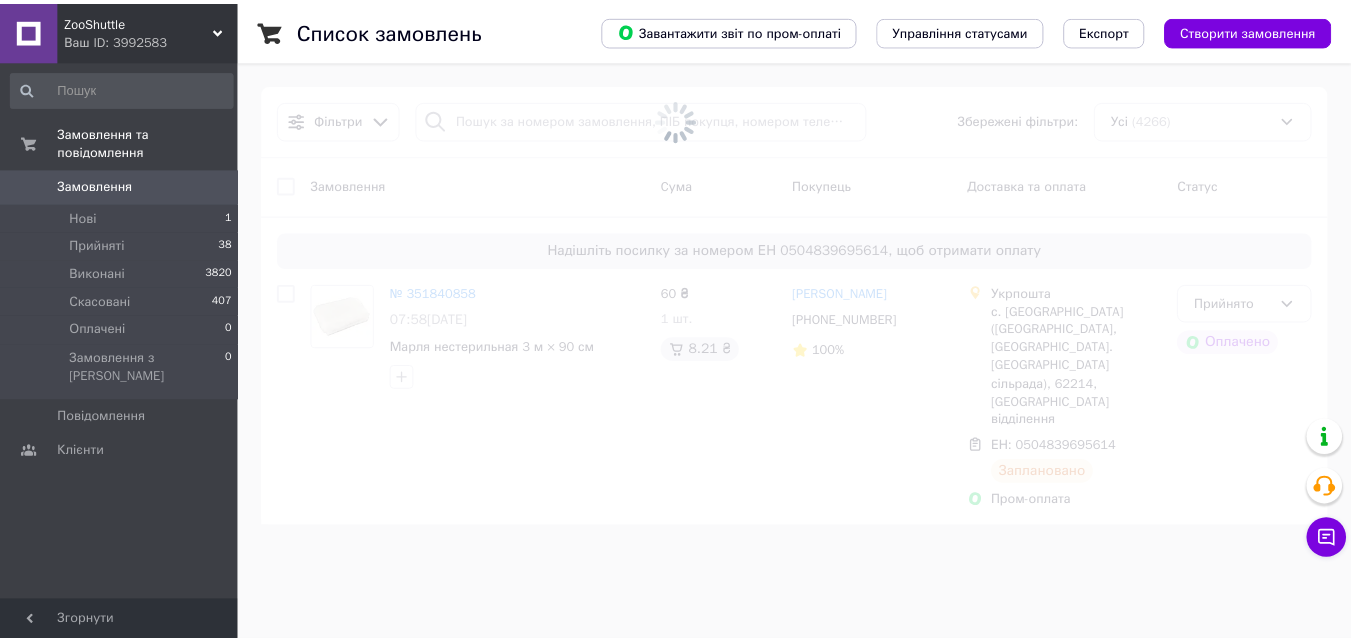 scroll, scrollTop: 0, scrollLeft: 0, axis: both 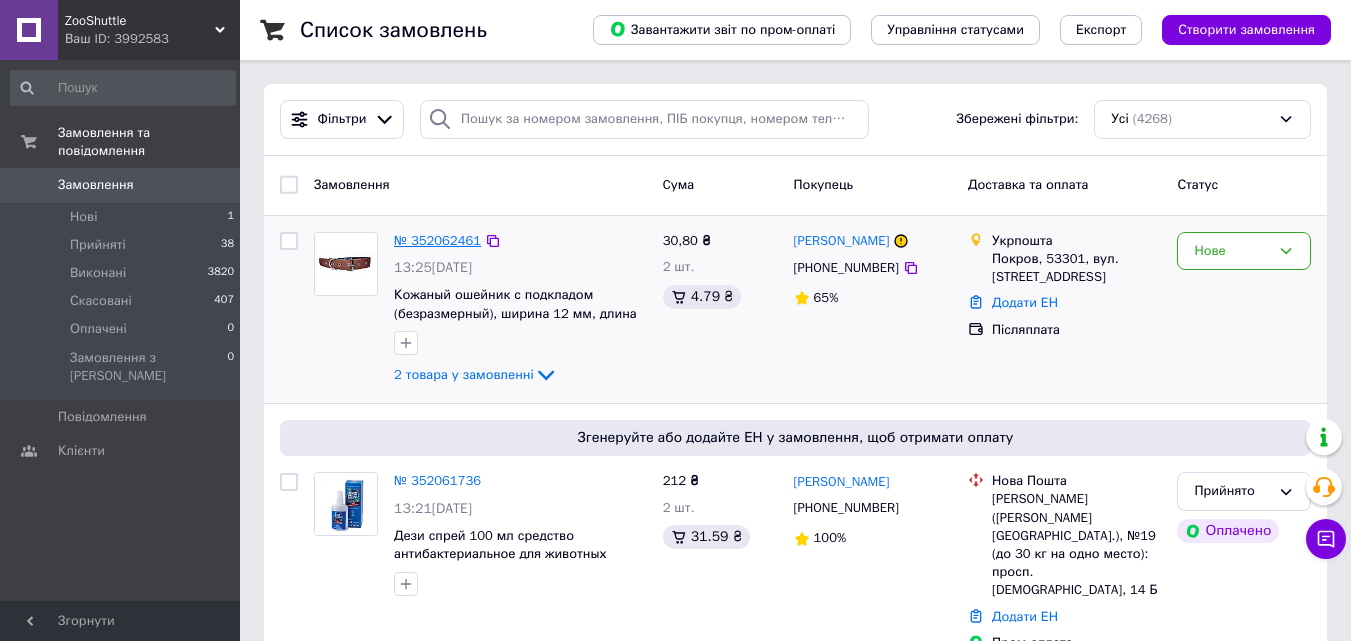 click on "№ 352062461" at bounding box center (437, 240) 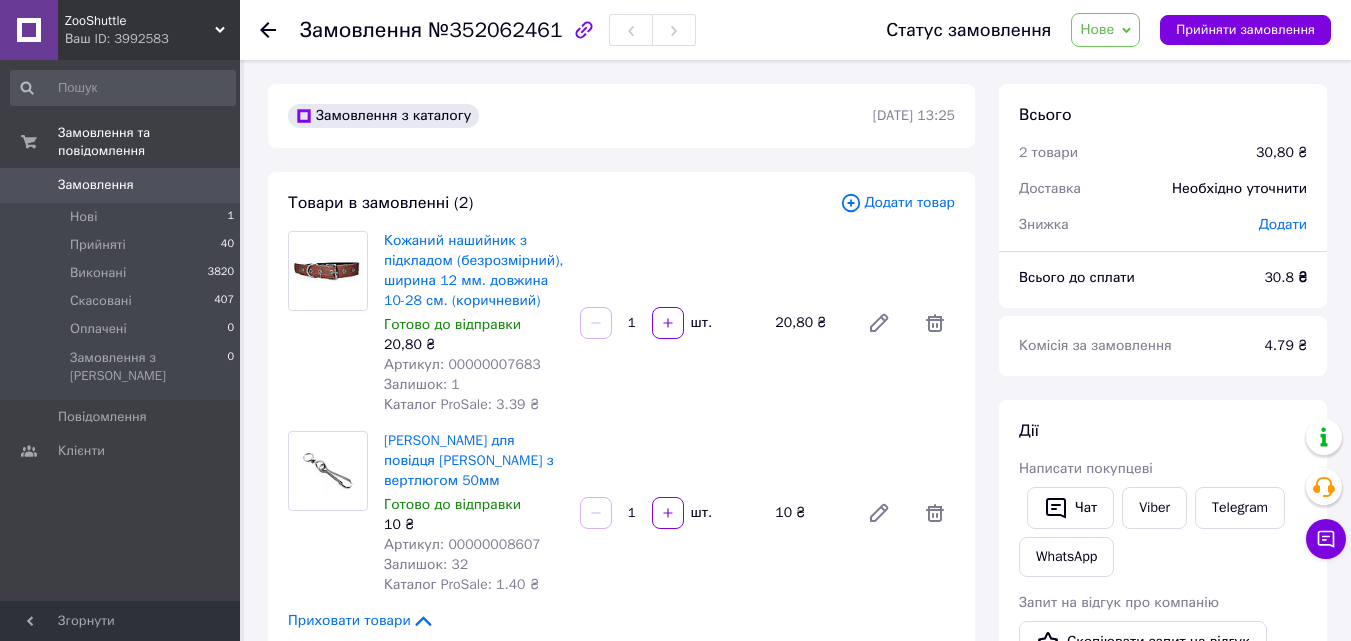 click on "Замовлення" at bounding box center [121, 185] 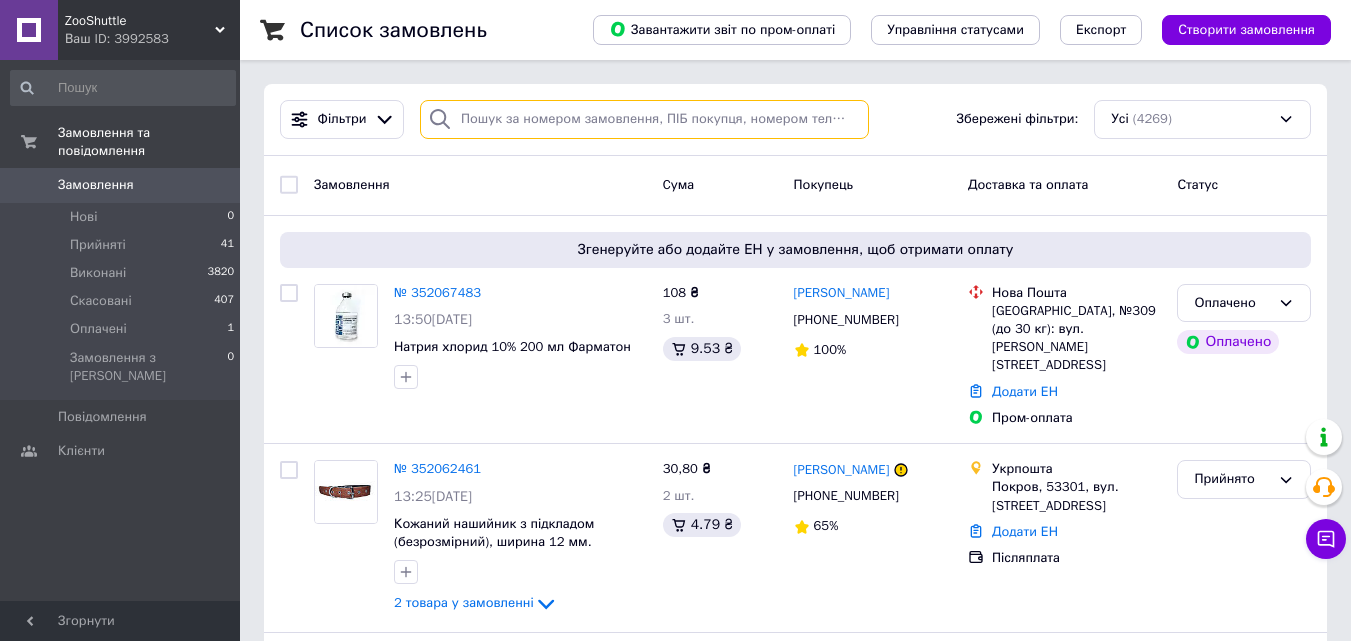 paste on "352024204" 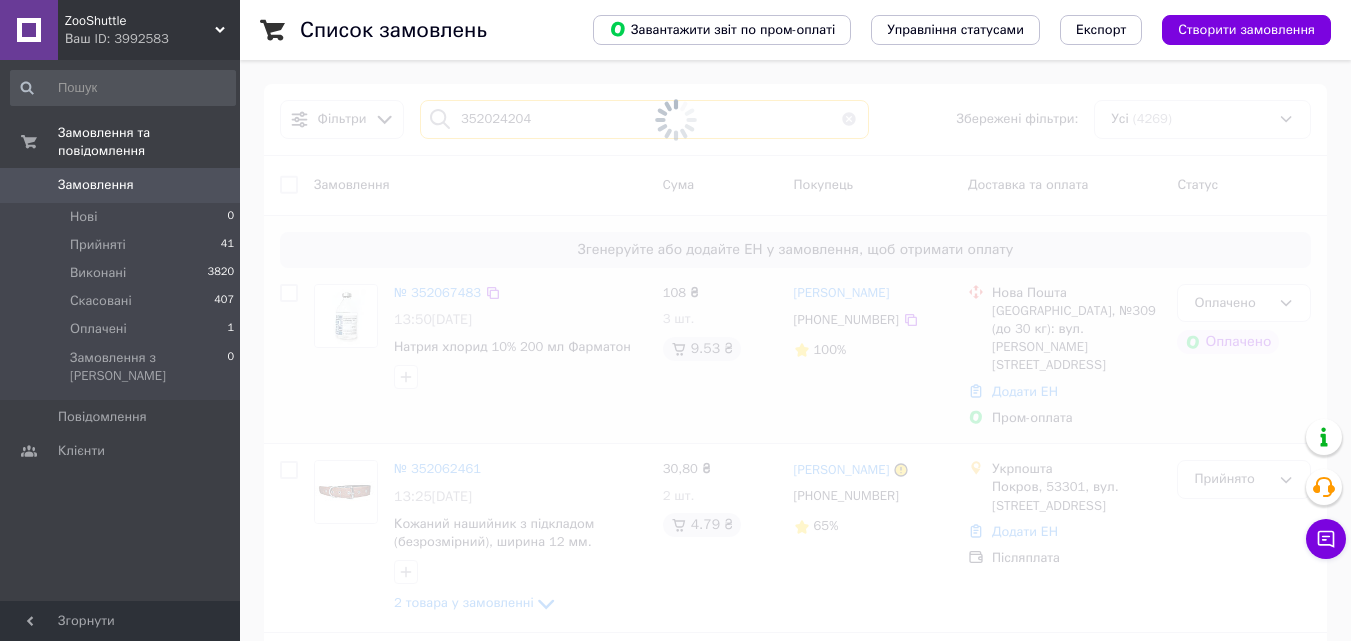 type on "352024204" 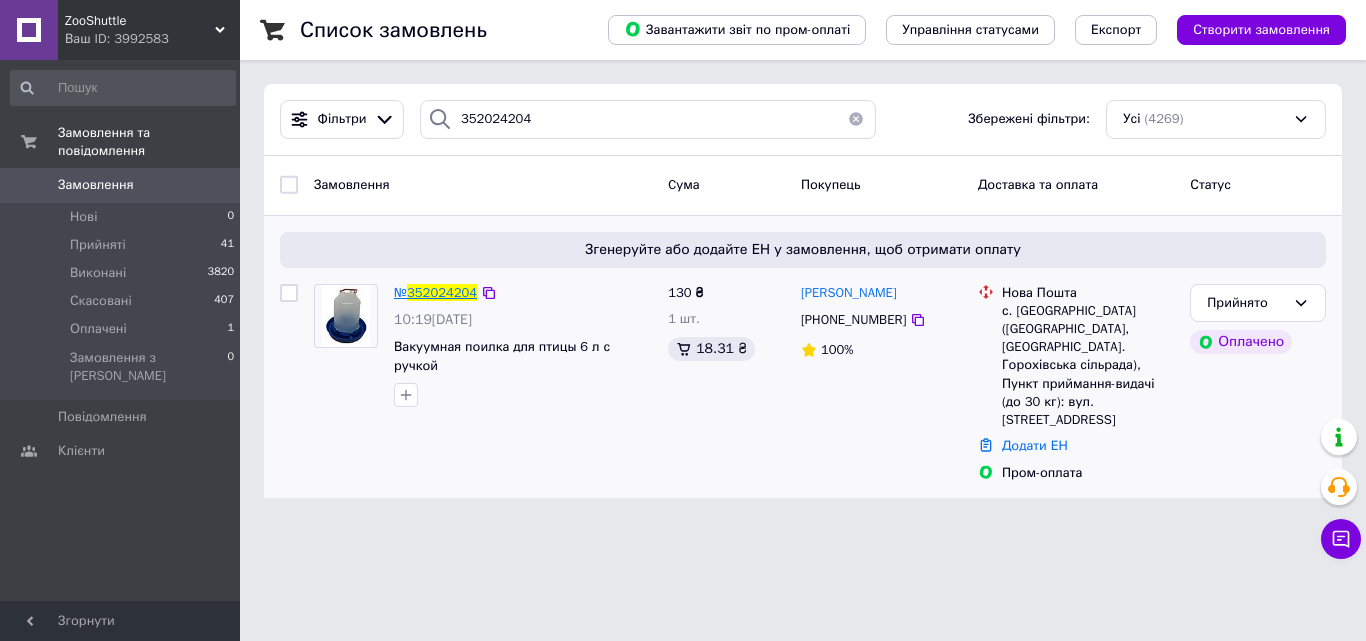 click on "352024204" at bounding box center (442, 292) 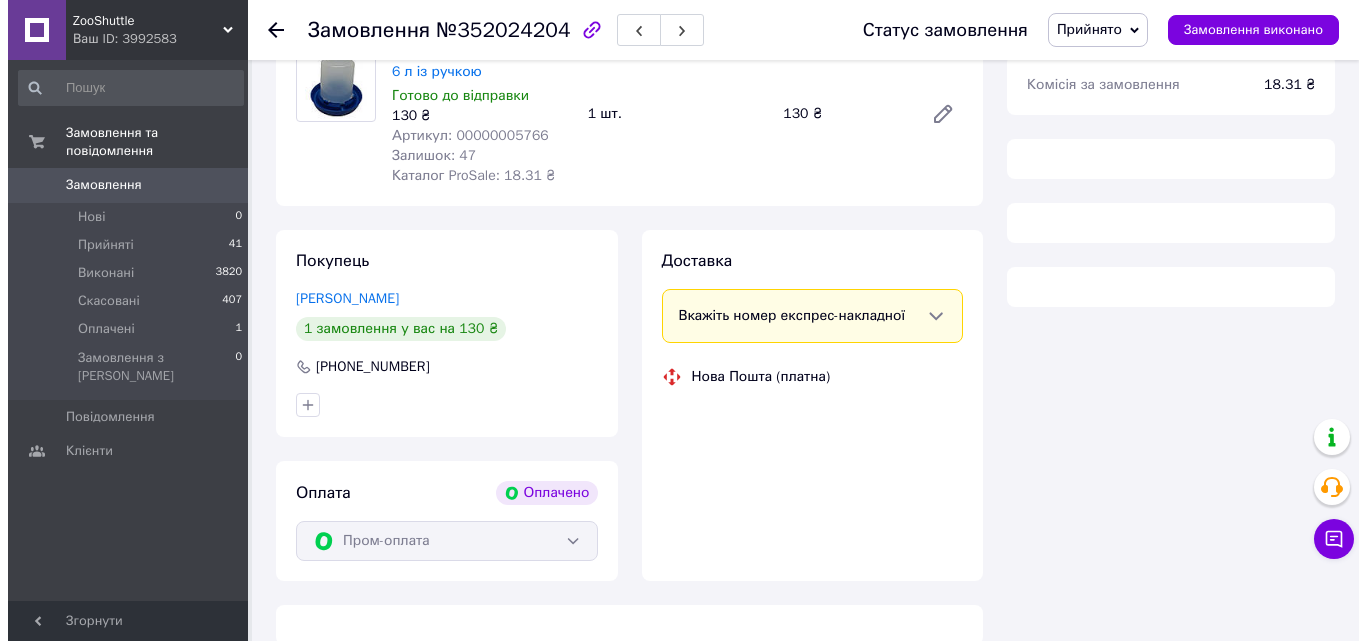 scroll, scrollTop: 279, scrollLeft: 0, axis: vertical 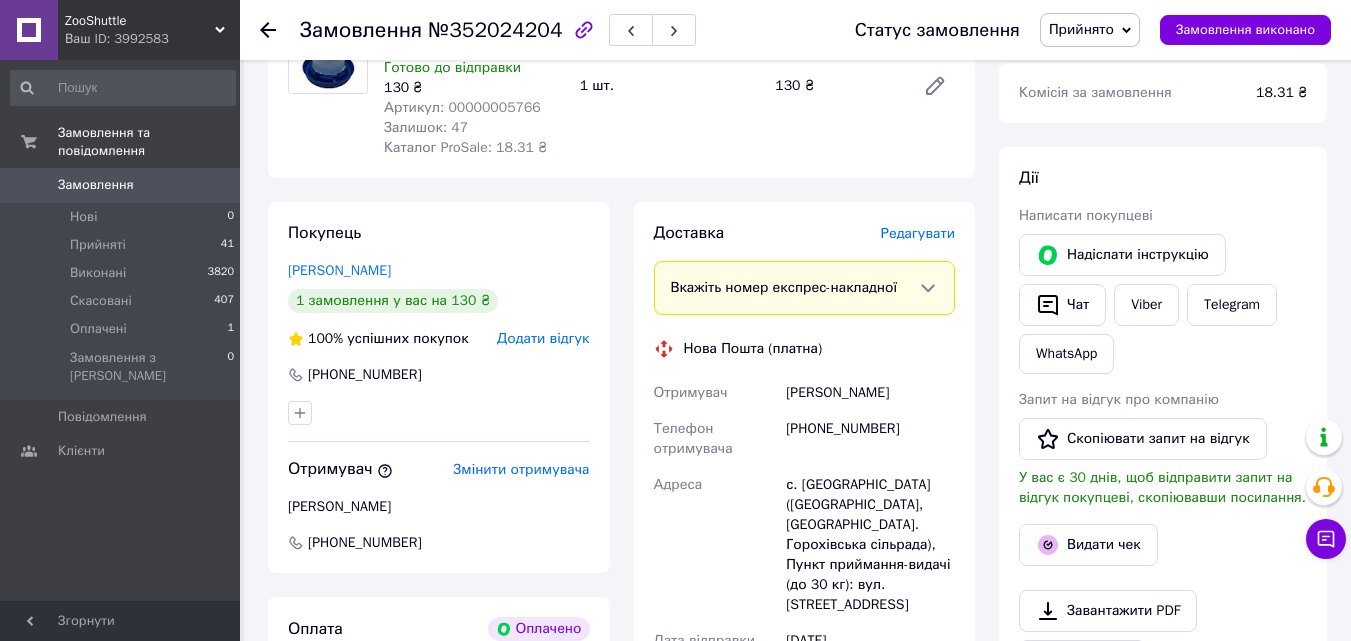 click on "Редагувати" at bounding box center [918, 233] 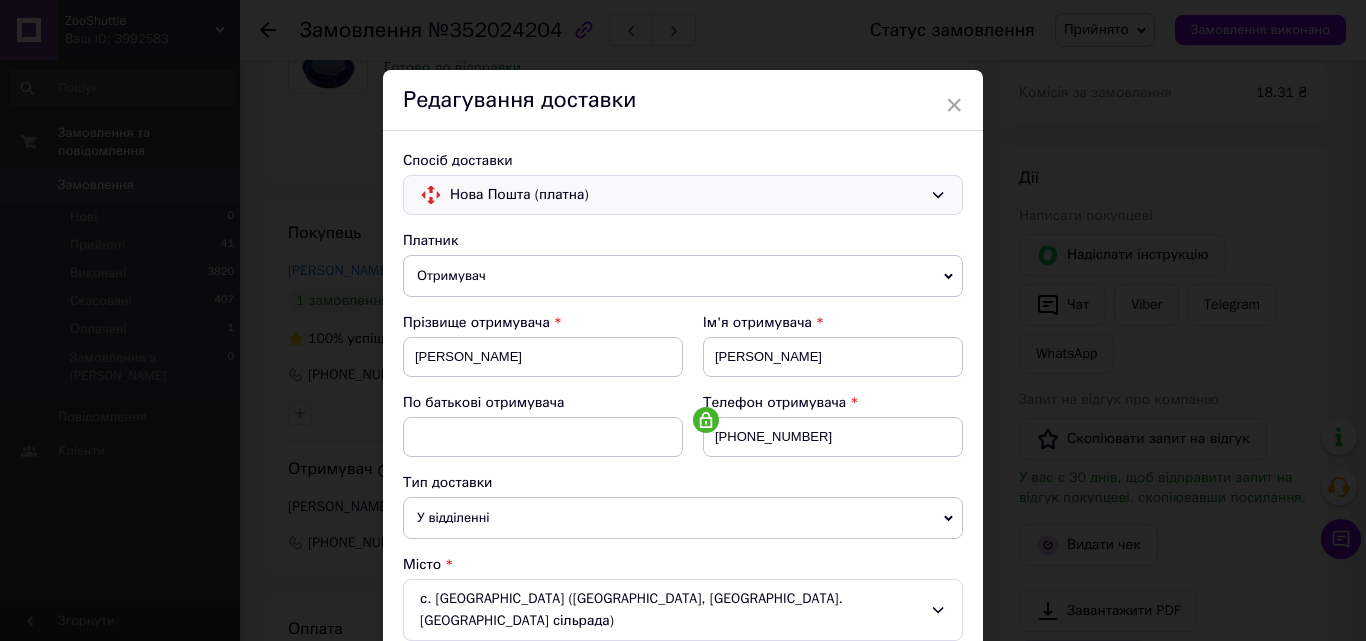 click on "Нова Пошта (платна)" at bounding box center [686, 195] 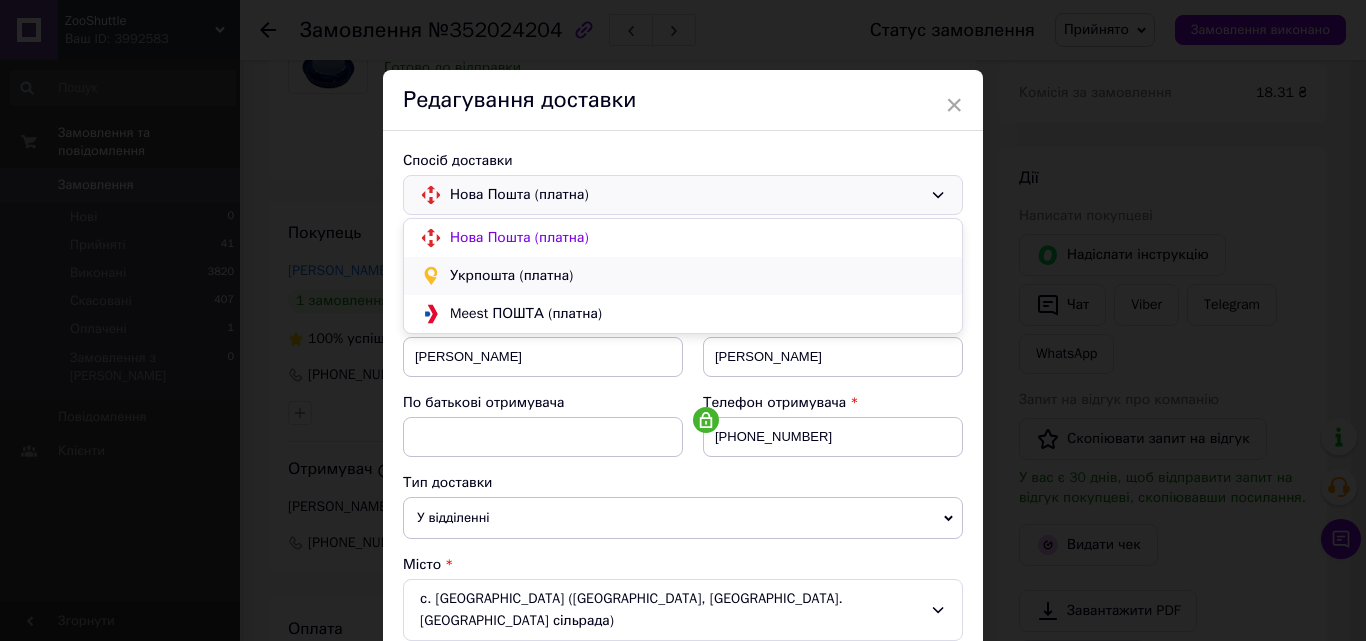 click on "Укрпошта (платна)" at bounding box center (698, 276) 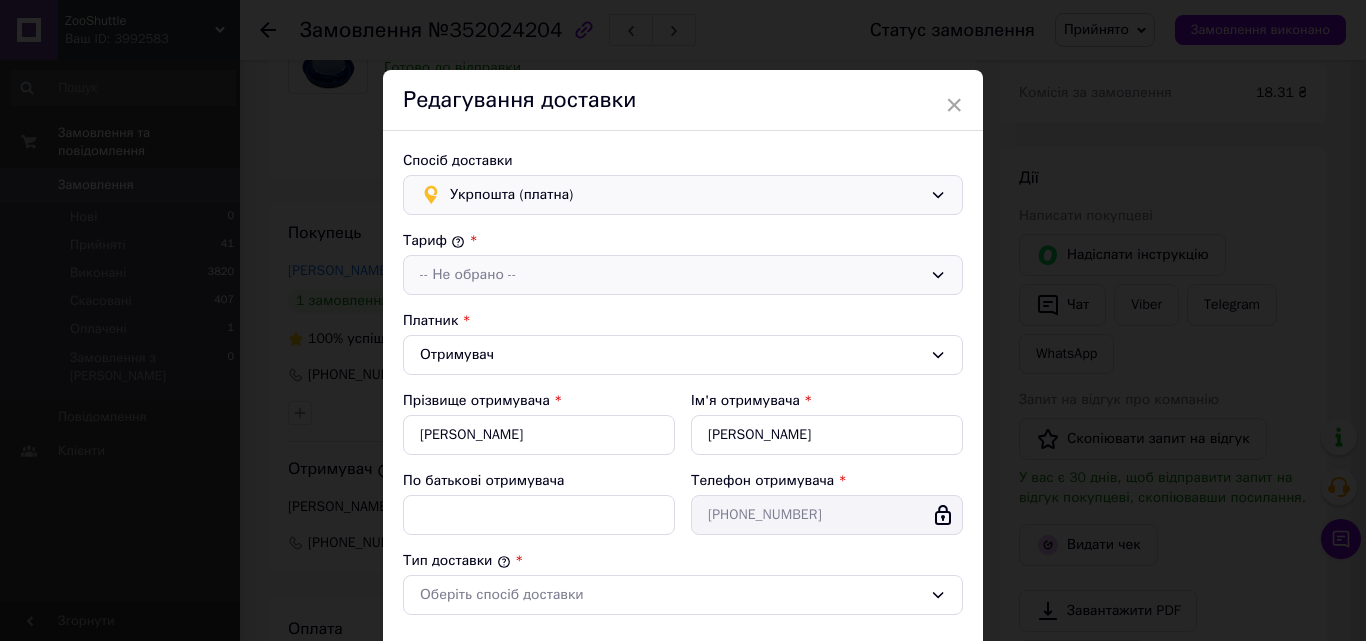 type on "130" 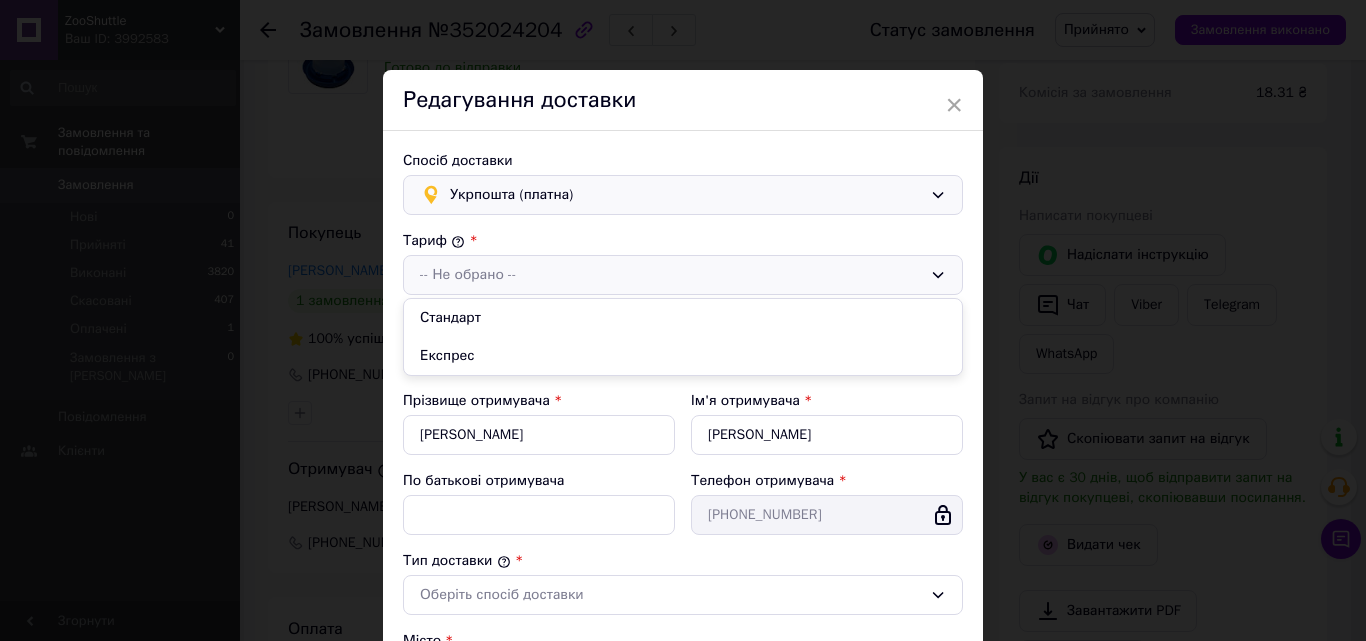 drag, startPoint x: 473, startPoint y: 322, endPoint x: 473, endPoint y: 338, distance: 16 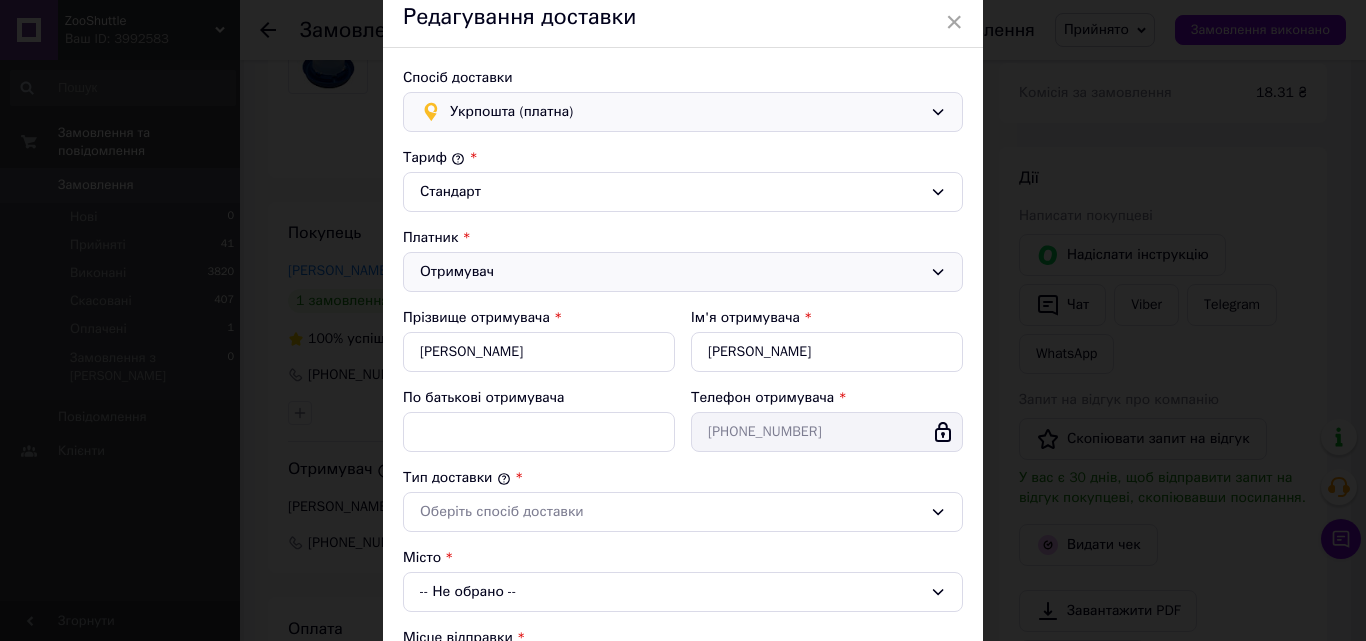 scroll, scrollTop: 300, scrollLeft: 0, axis: vertical 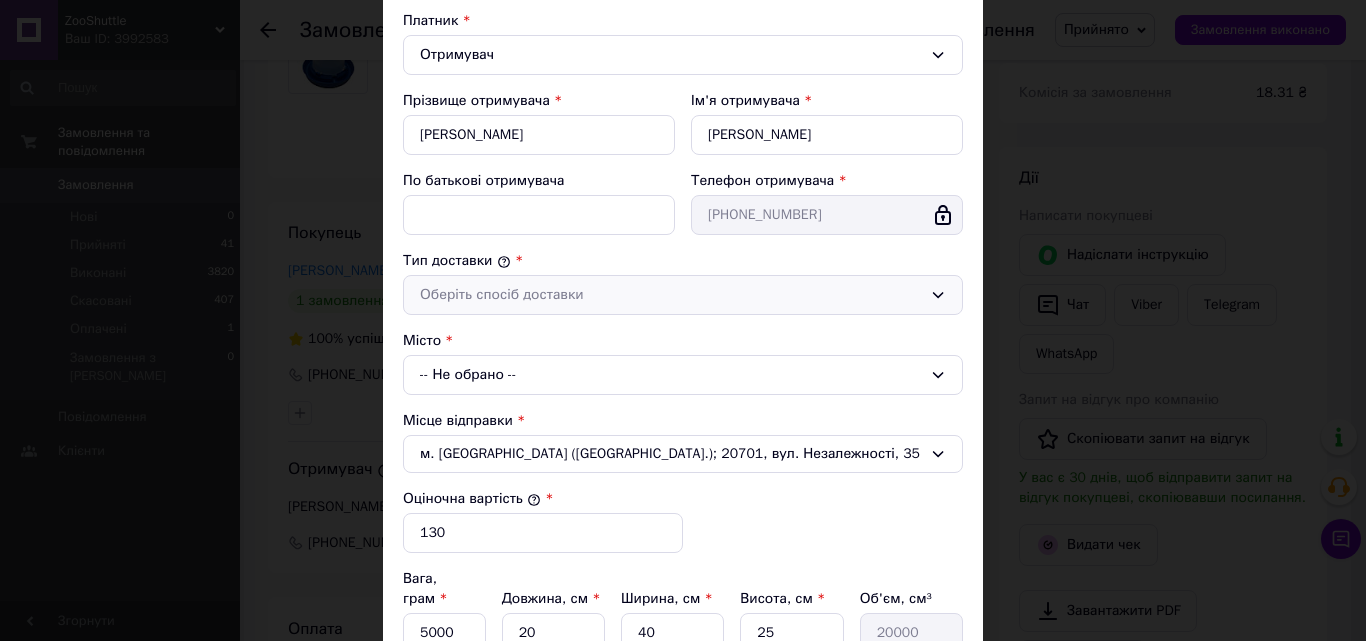 click on "Оберіть спосіб доставки" at bounding box center (671, 295) 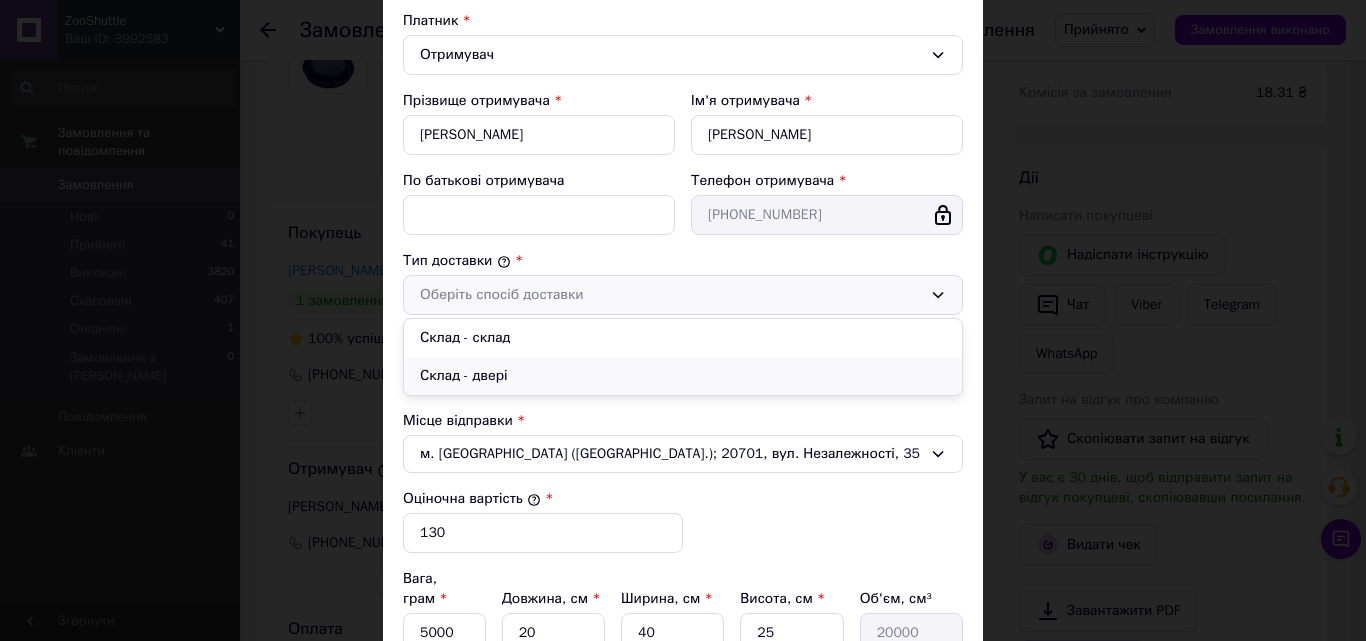 click on "Склад - двері" at bounding box center [683, 376] 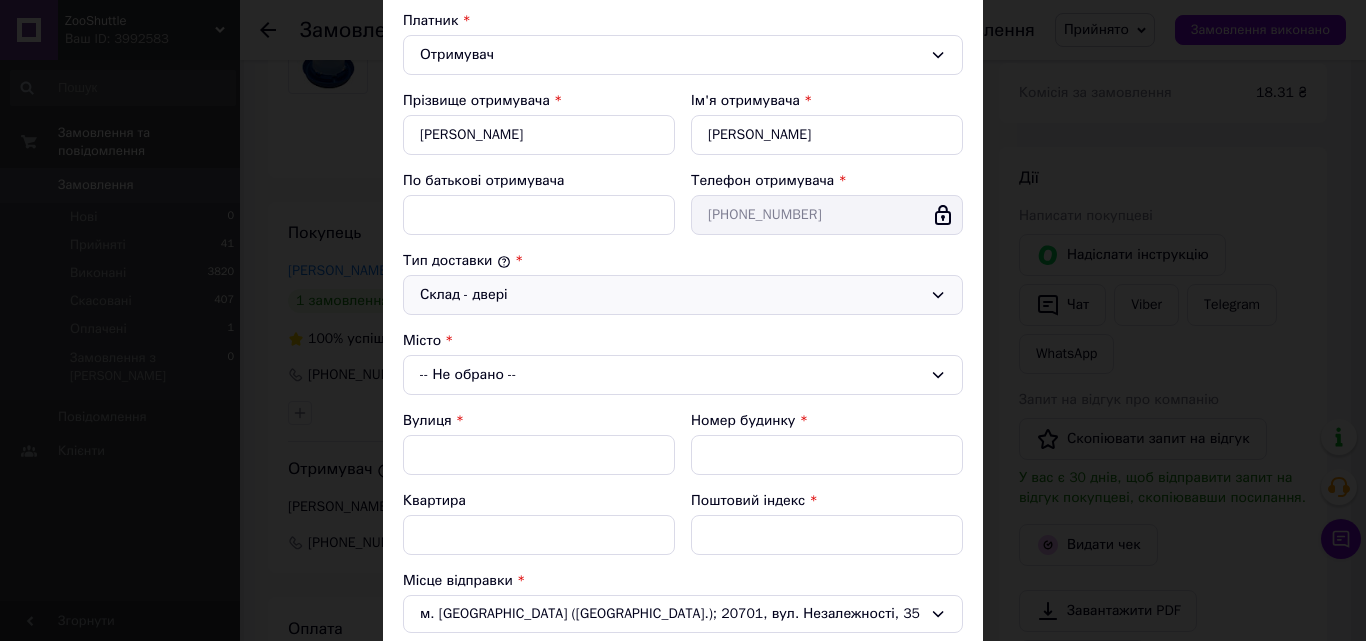 click on "Склад - двері" at bounding box center (671, 295) 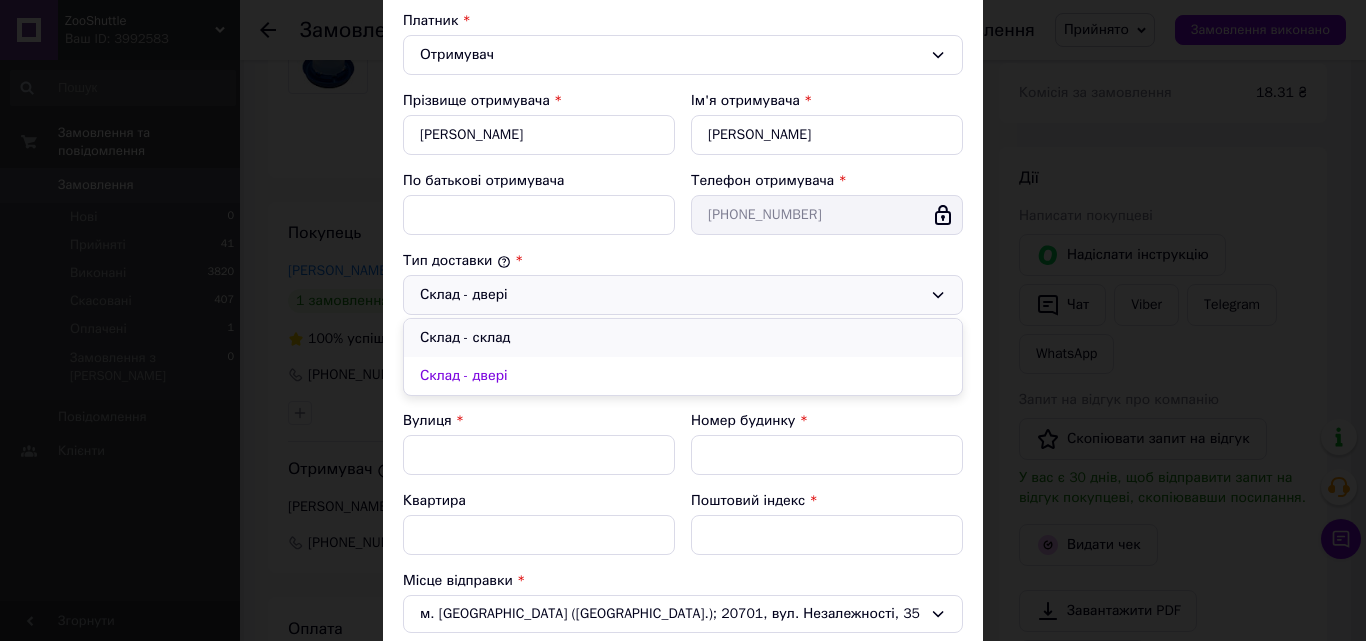 click on "Склад - склад" at bounding box center (683, 338) 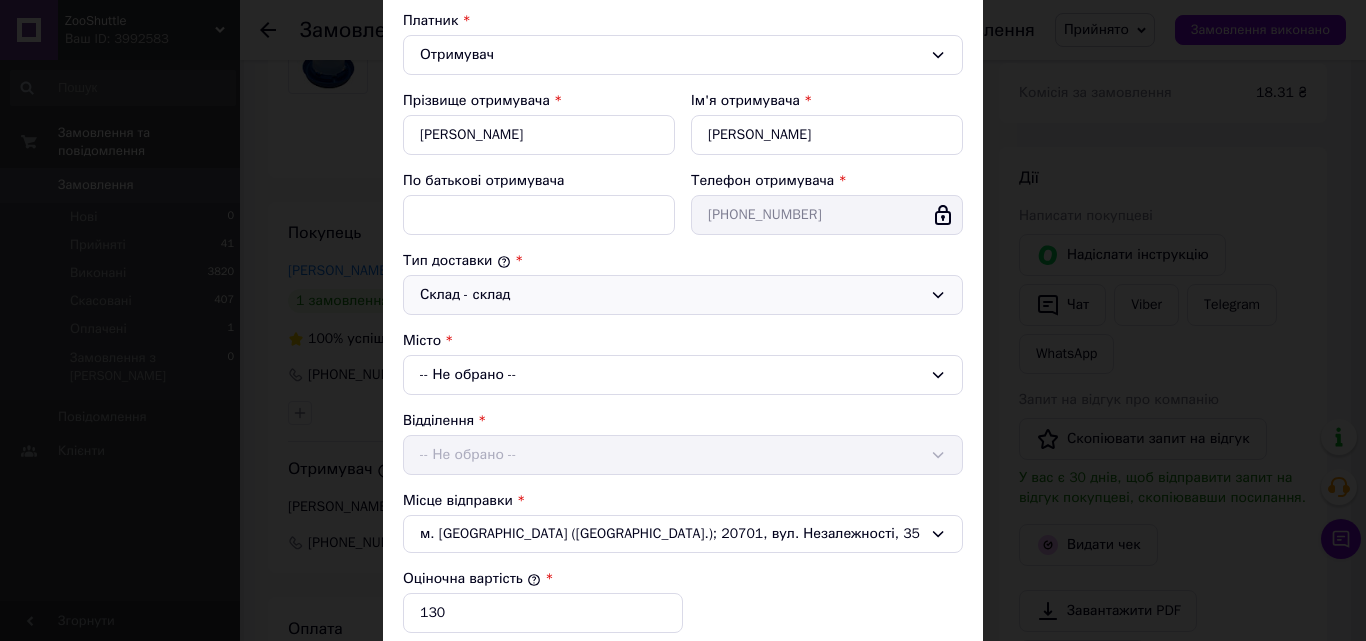 click on "-- Не обрано --" at bounding box center (683, 375) 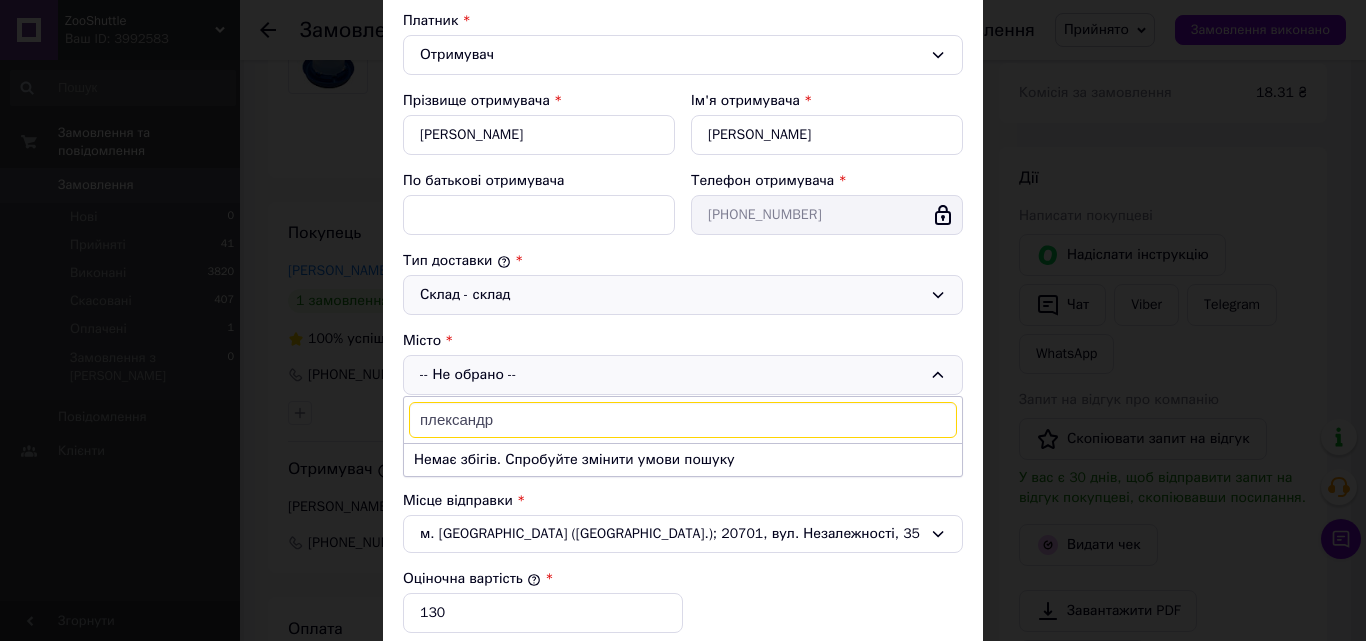 click on "плександр" at bounding box center [683, 420] 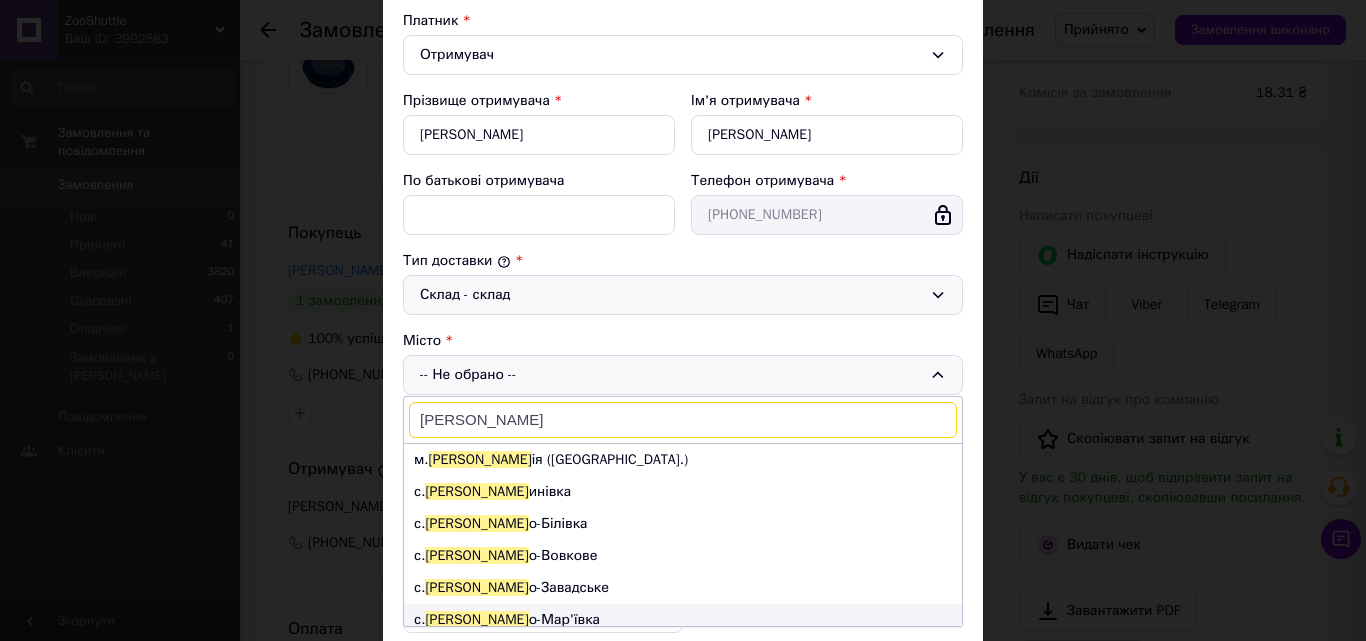 scroll, scrollTop: 400, scrollLeft: 0, axis: vertical 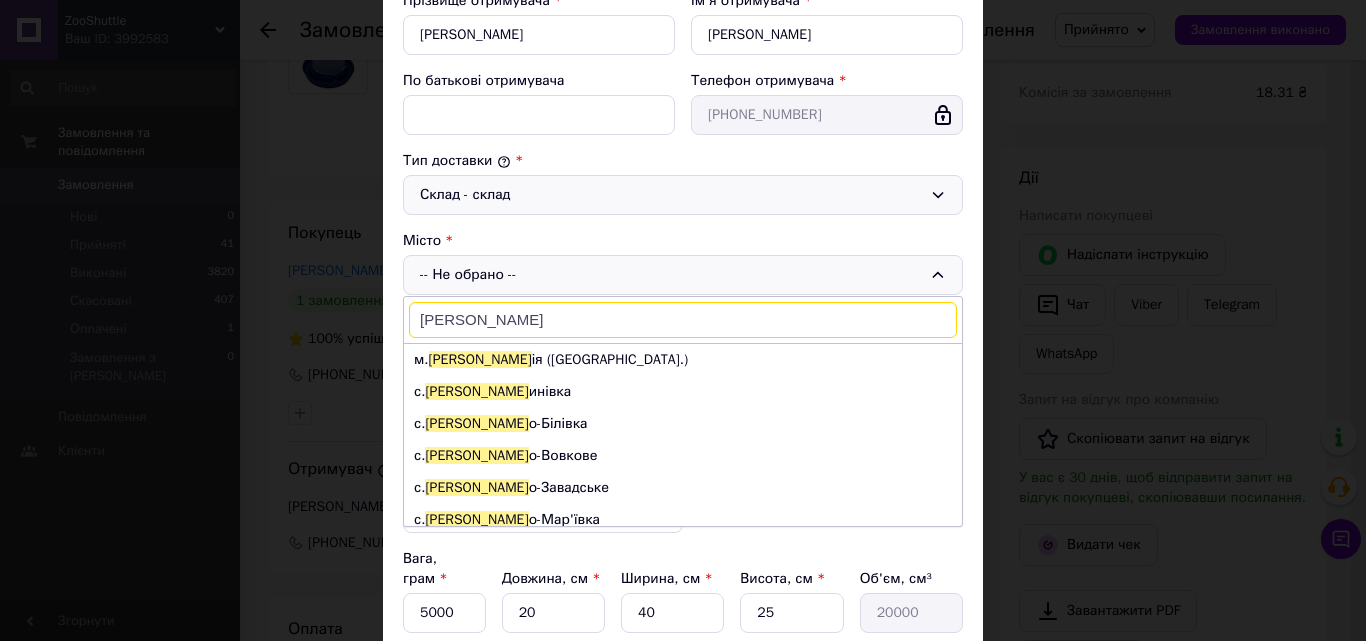 click on "[PERSON_NAME]" at bounding box center [683, 320] 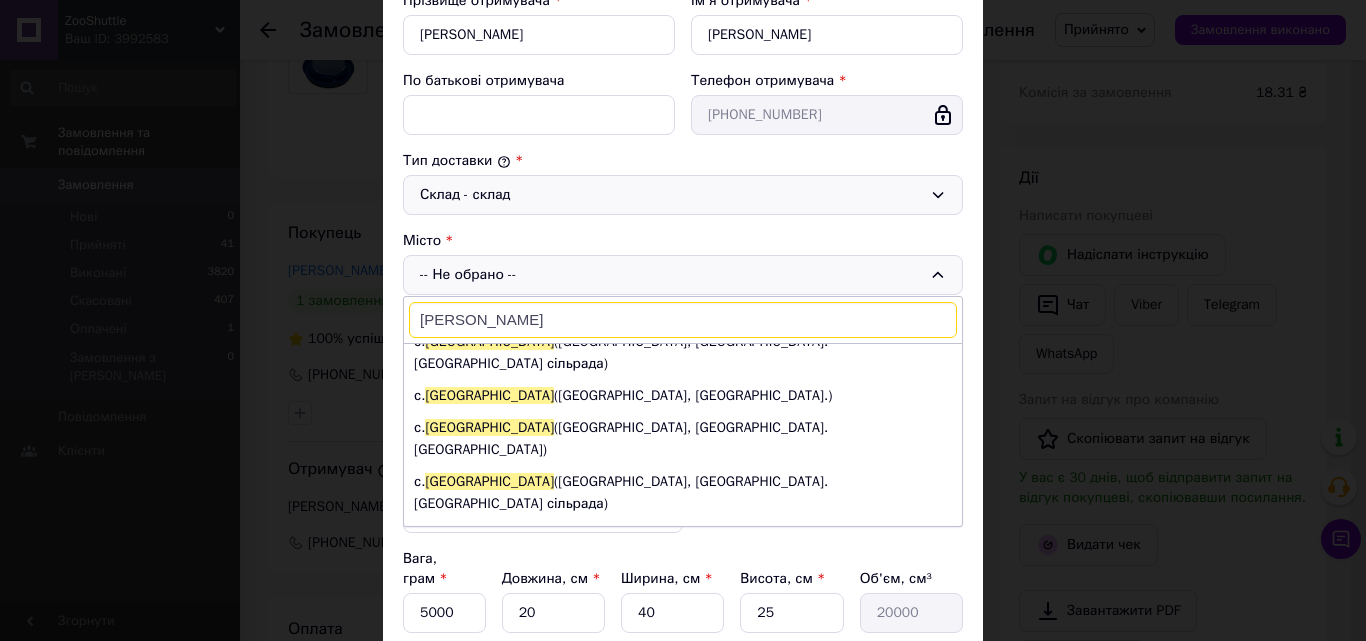 scroll, scrollTop: 0, scrollLeft: 0, axis: both 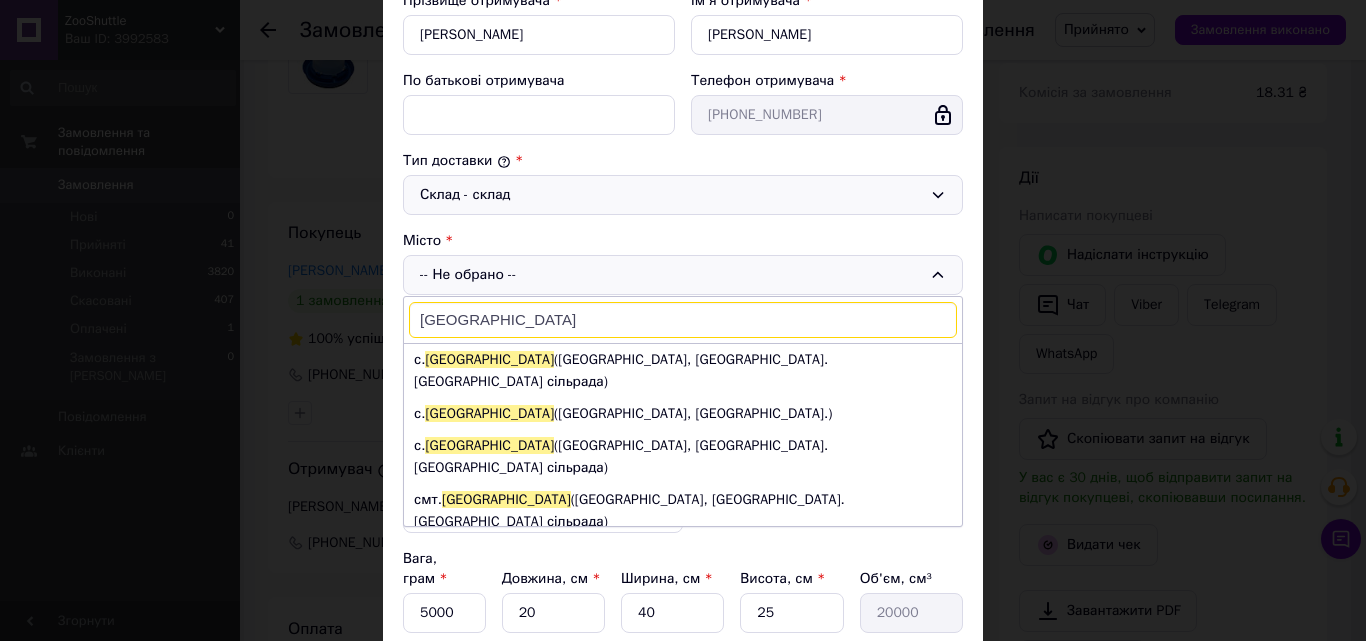 type on "[GEOGRAPHIC_DATA]" 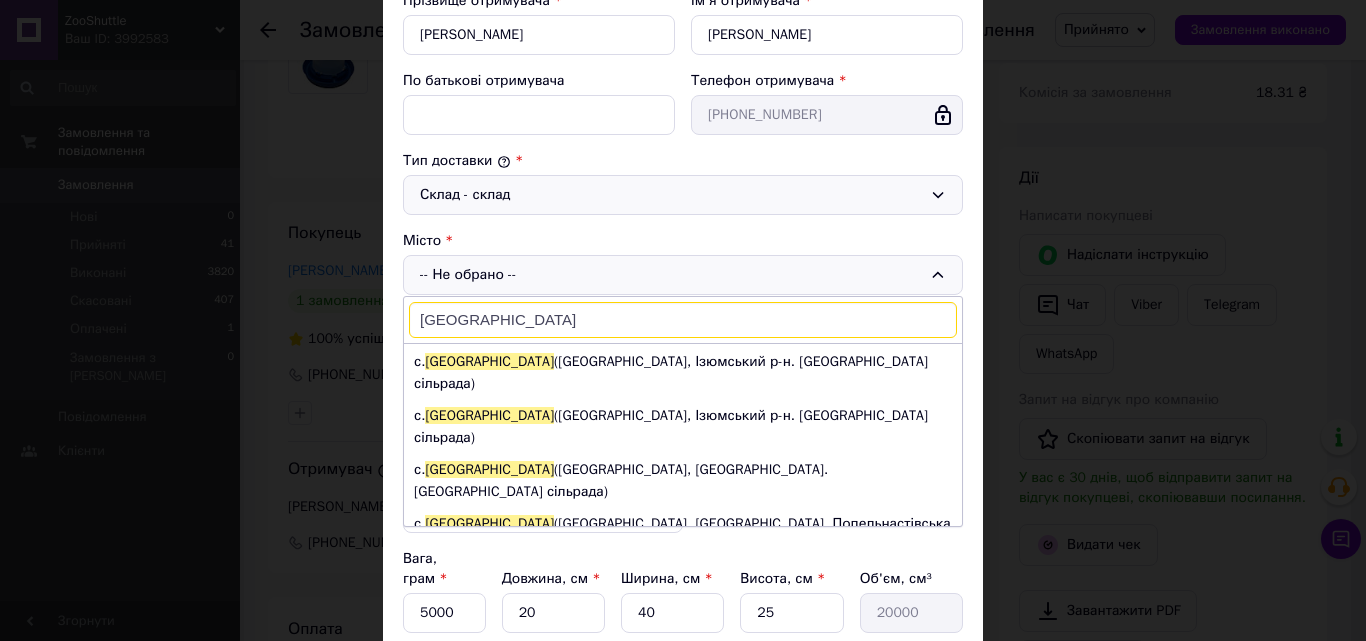 scroll, scrollTop: 400, scrollLeft: 0, axis: vertical 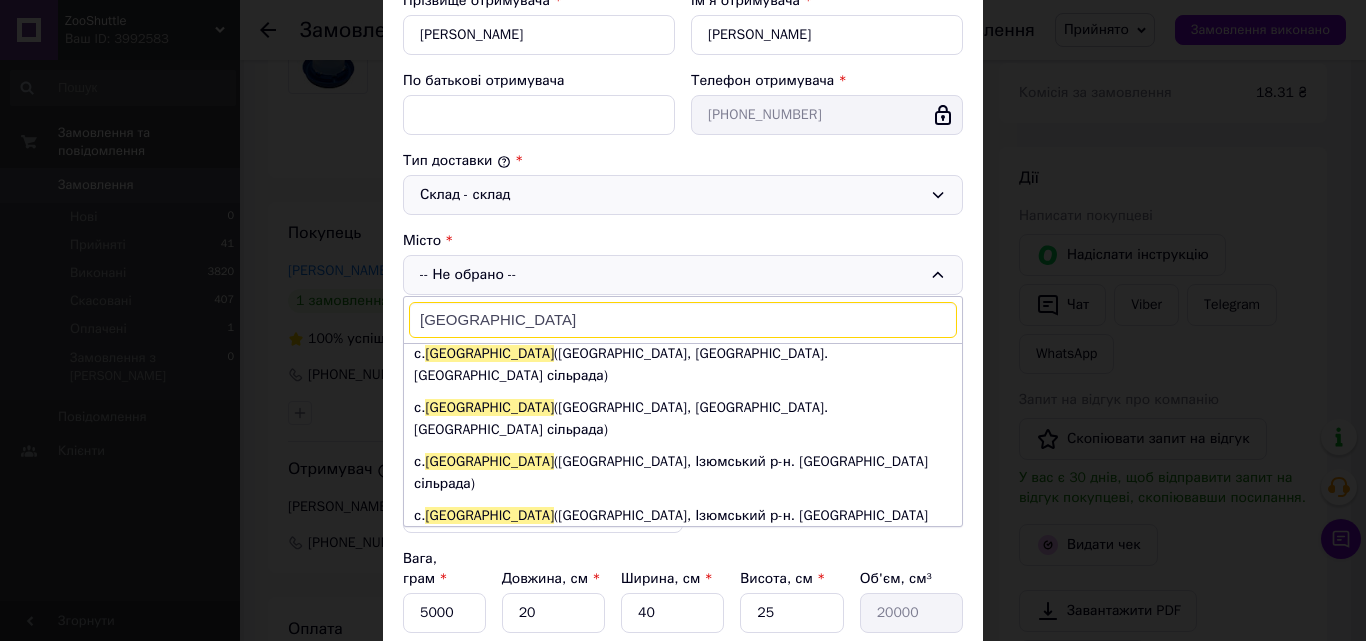 click on "с.  [GEOGRAPHIC_DATA]  ([GEOGRAPHIC_DATA], [GEOGRAPHIC_DATA]. [GEOGRAPHIC_DATA] сільрада)" at bounding box center [683, 581] 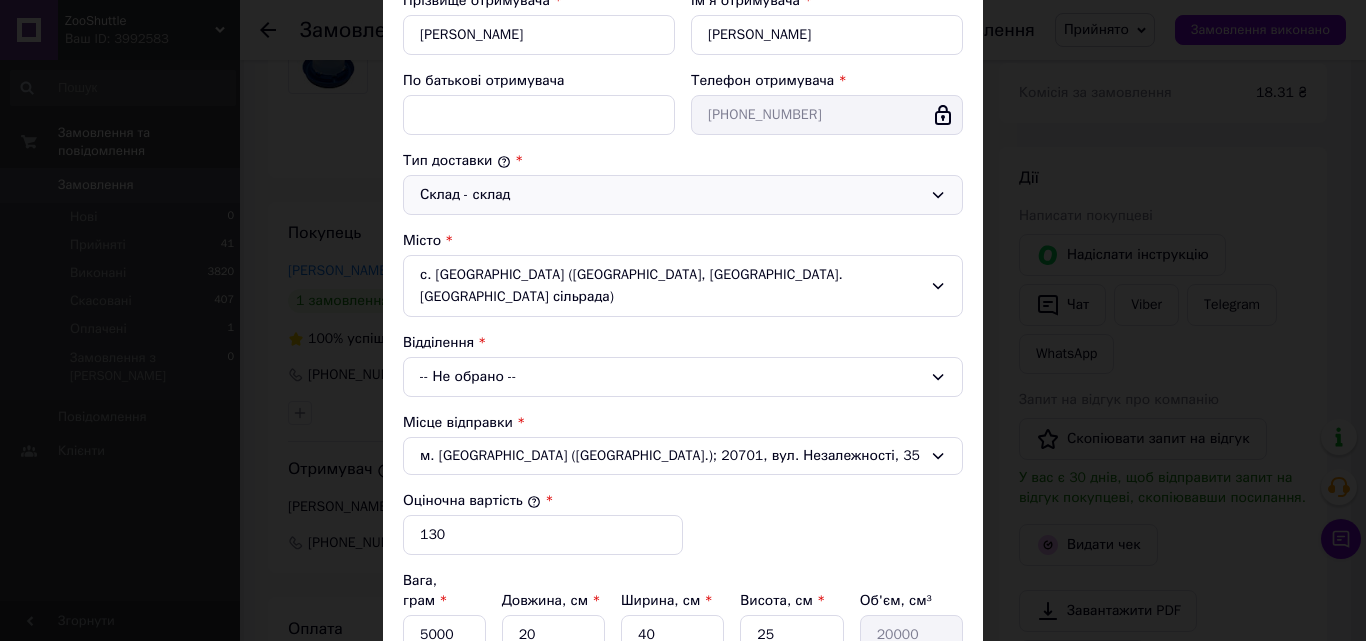 click on "-- Не обрано --" at bounding box center (683, 377) 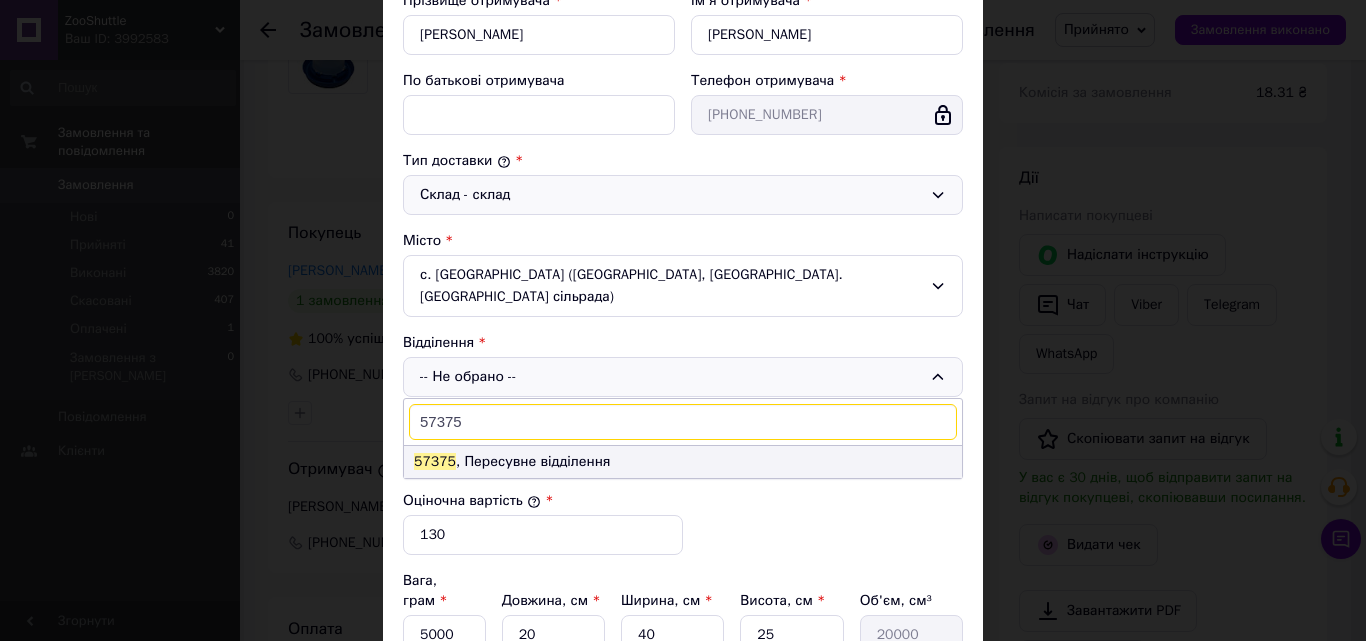type on "57375" 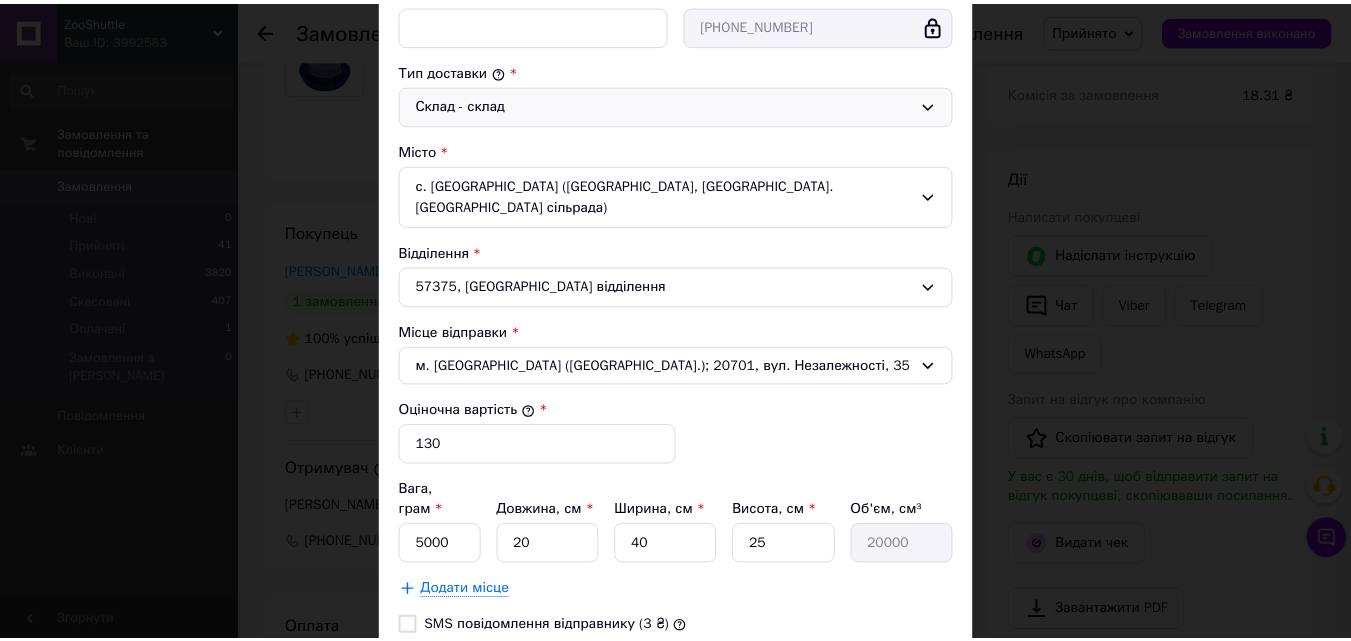 scroll, scrollTop: 610, scrollLeft: 0, axis: vertical 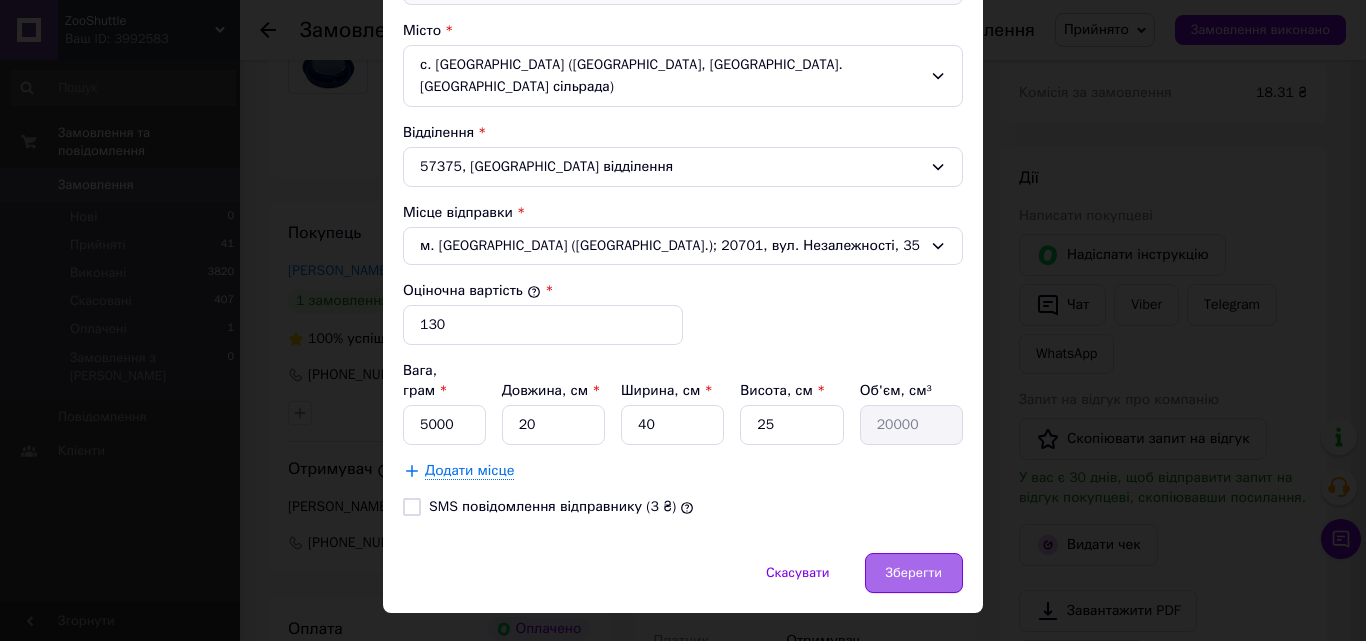 click on "Зберегти" at bounding box center [914, 573] 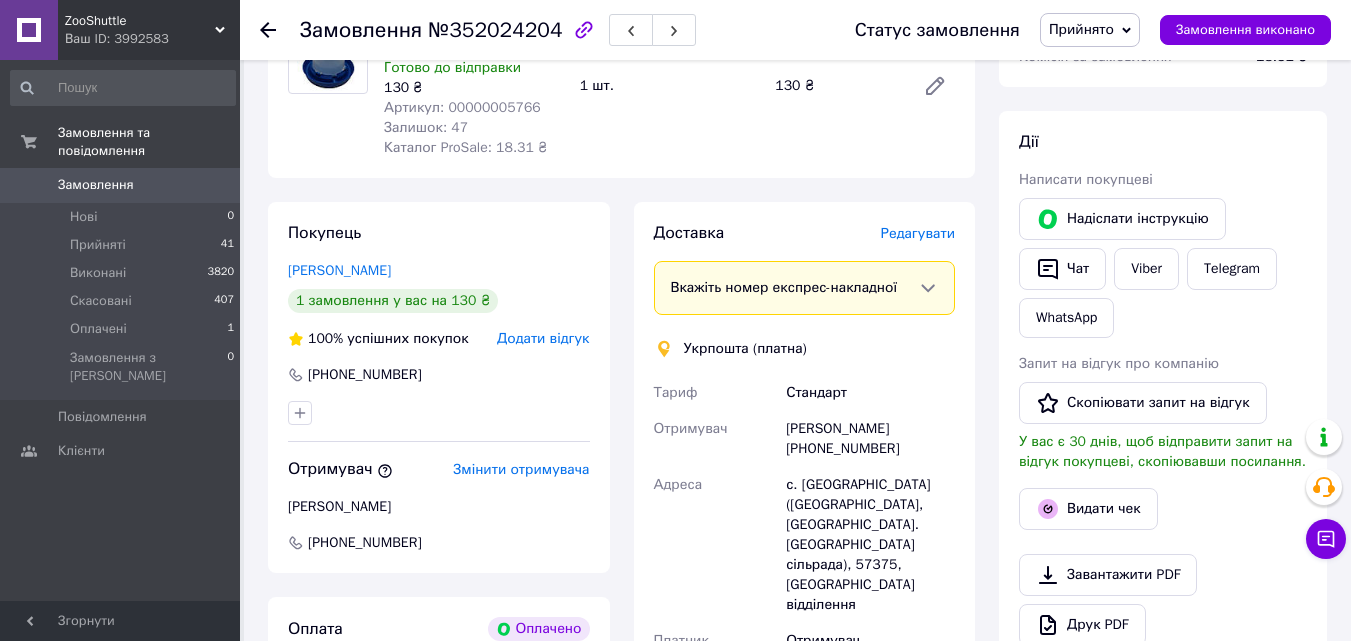 click on "Замовлення" at bounding box center (96, 185) 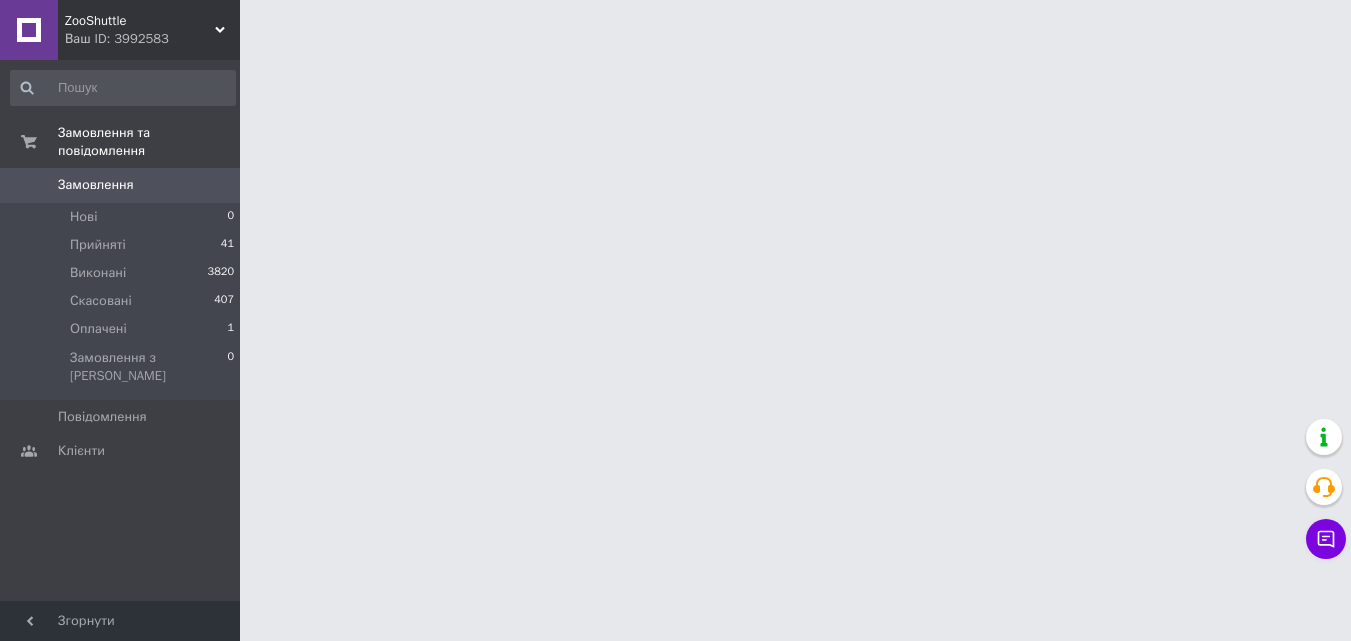 scroll, scrollTop: 0, scrollLeft: 0, axis: both 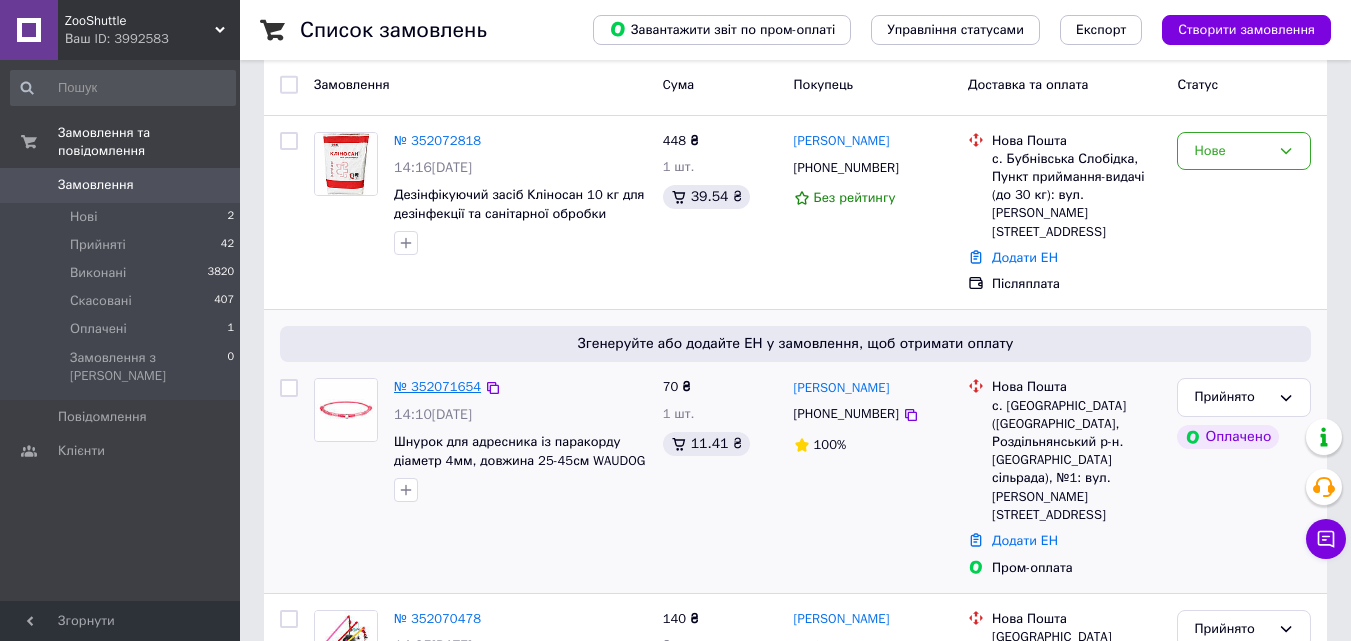 click on "№ 352071654" at bounding box center (437, 386) 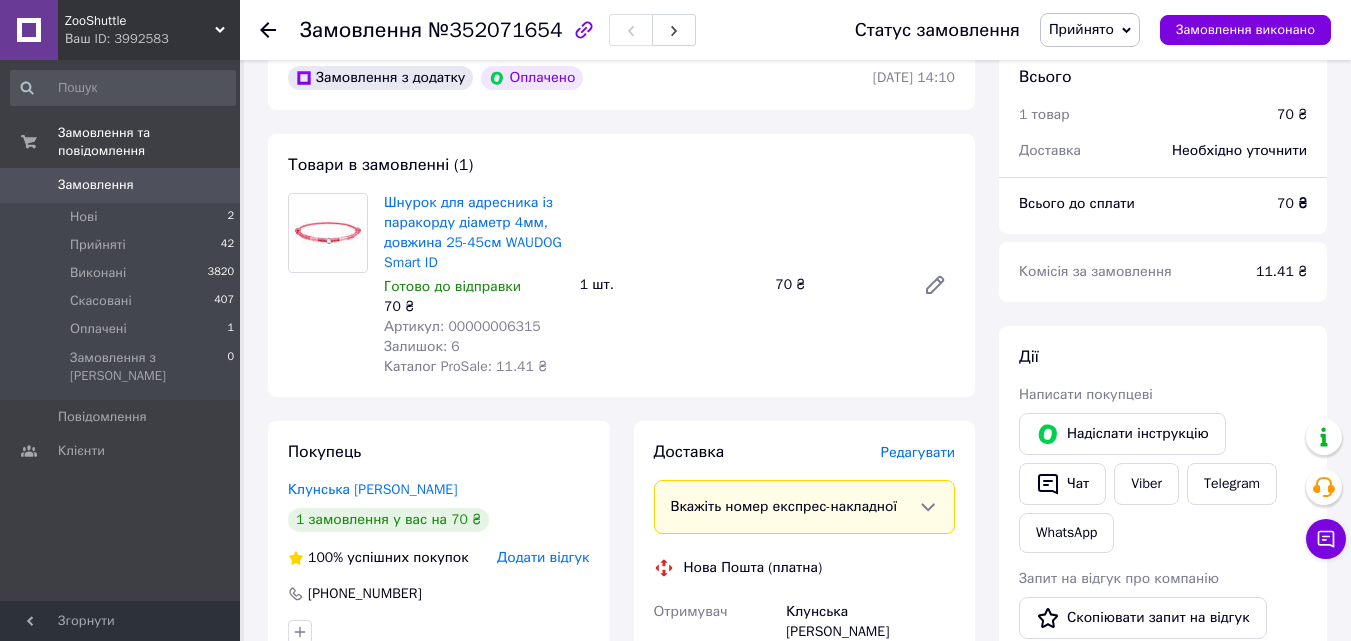 click on "Замовлення" at bounding box center [96, 185] 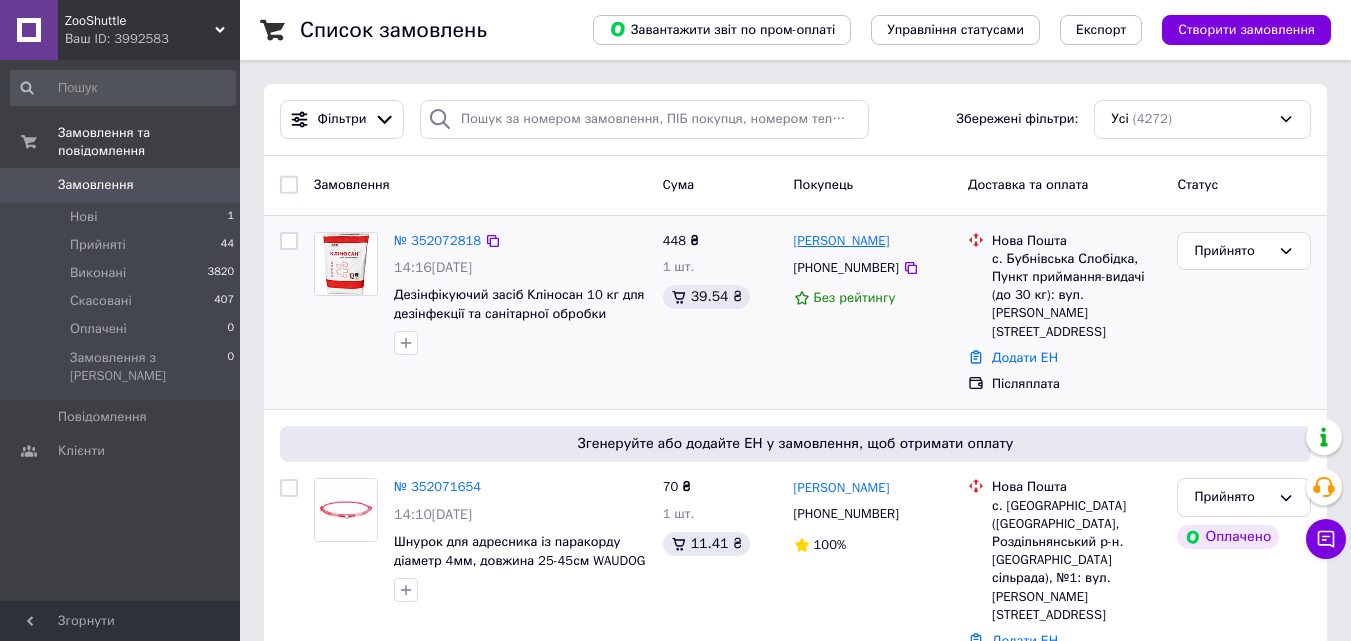 click on "[PERSON_NAME]" at bounding box center (842, 241) 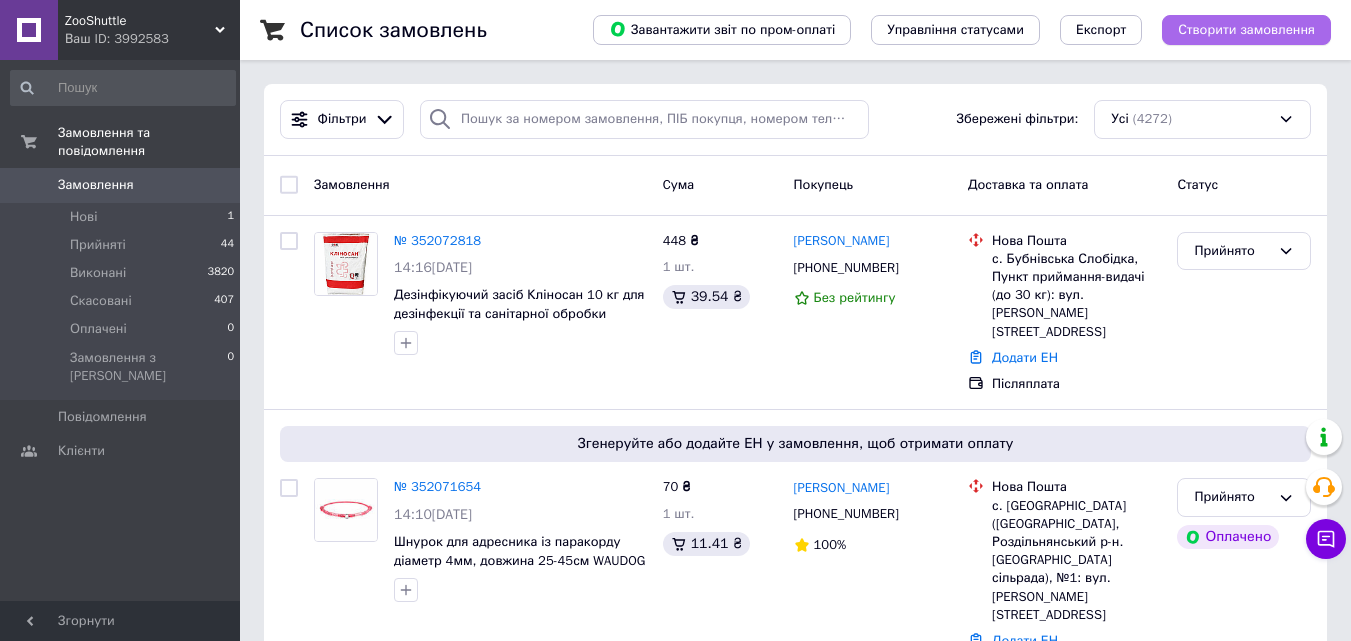click on "Створити замовлення" at bounding box center [1246, 30] 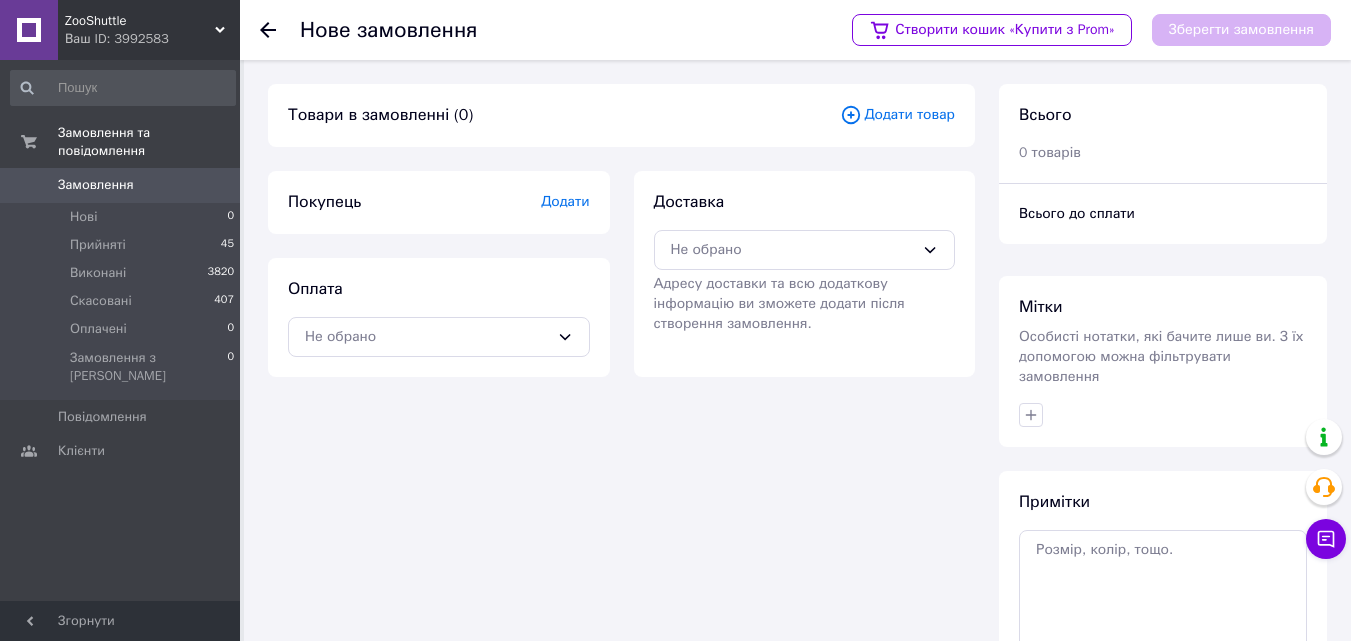 click 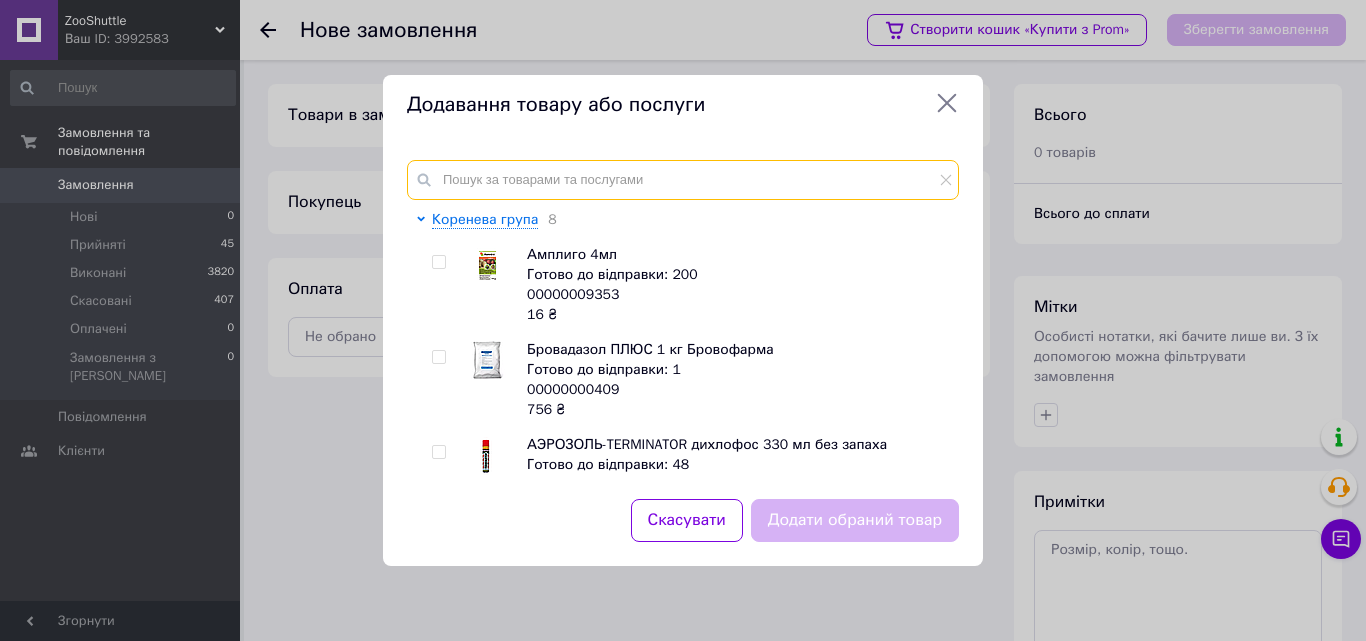 click at bounding box center [683, 180] 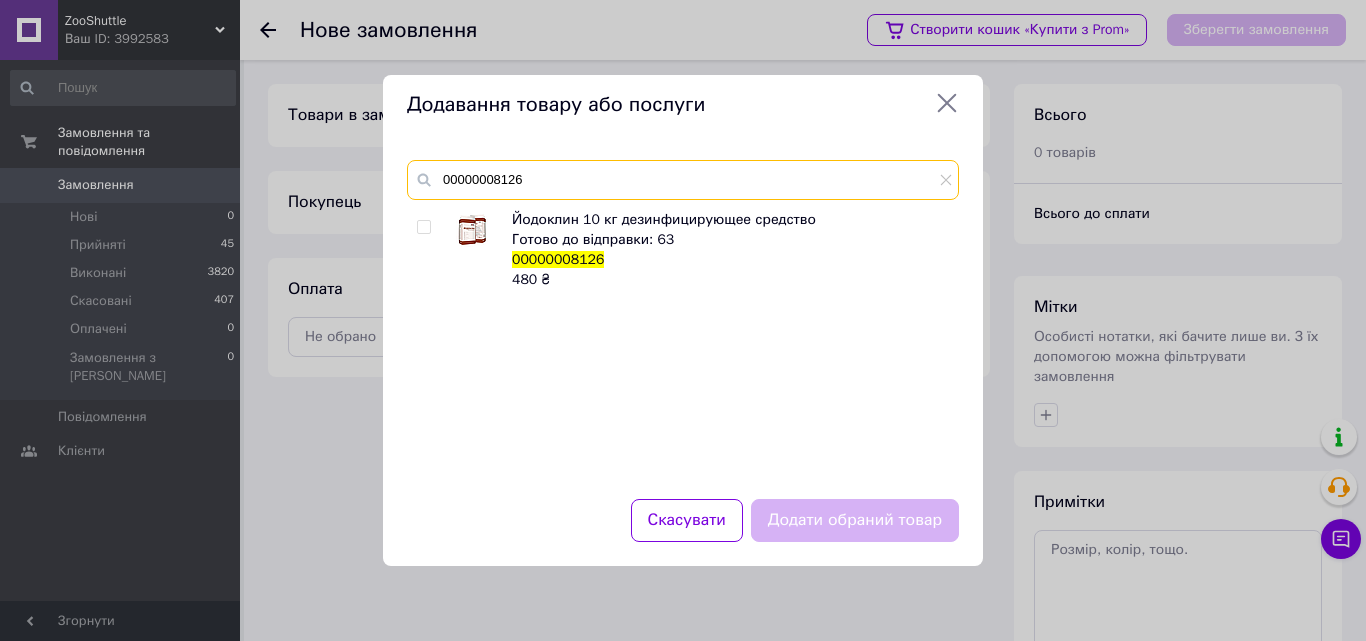 type on "00000008126" 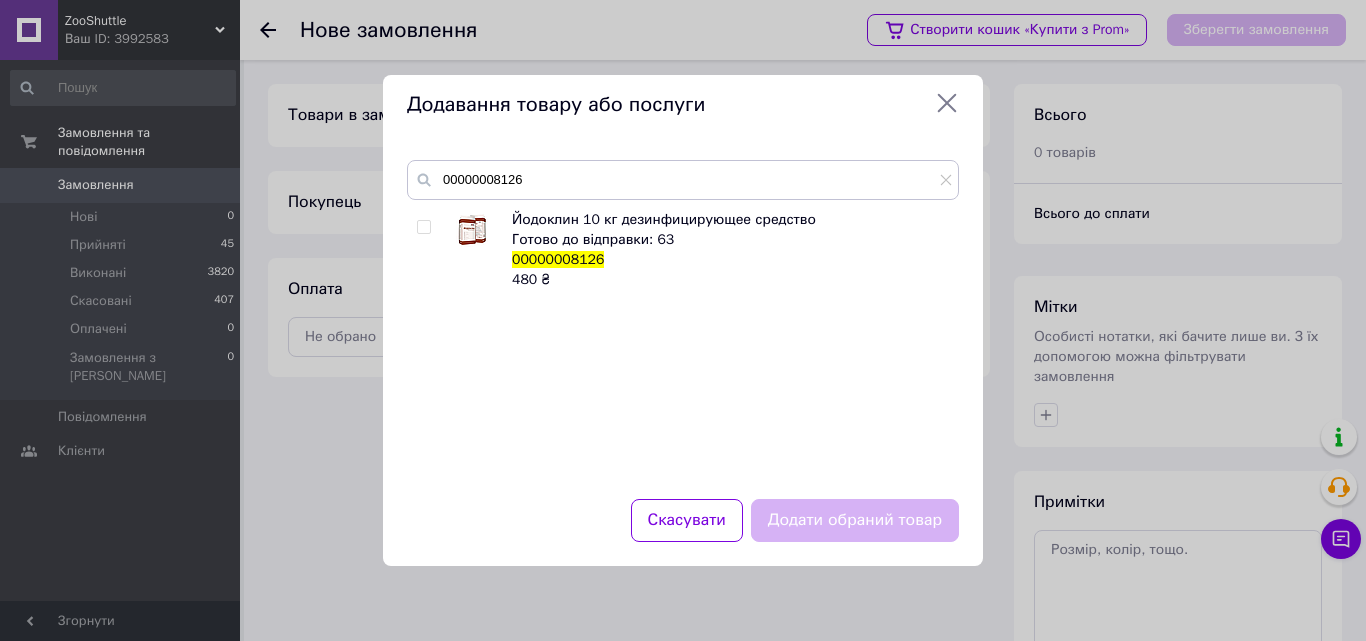 click 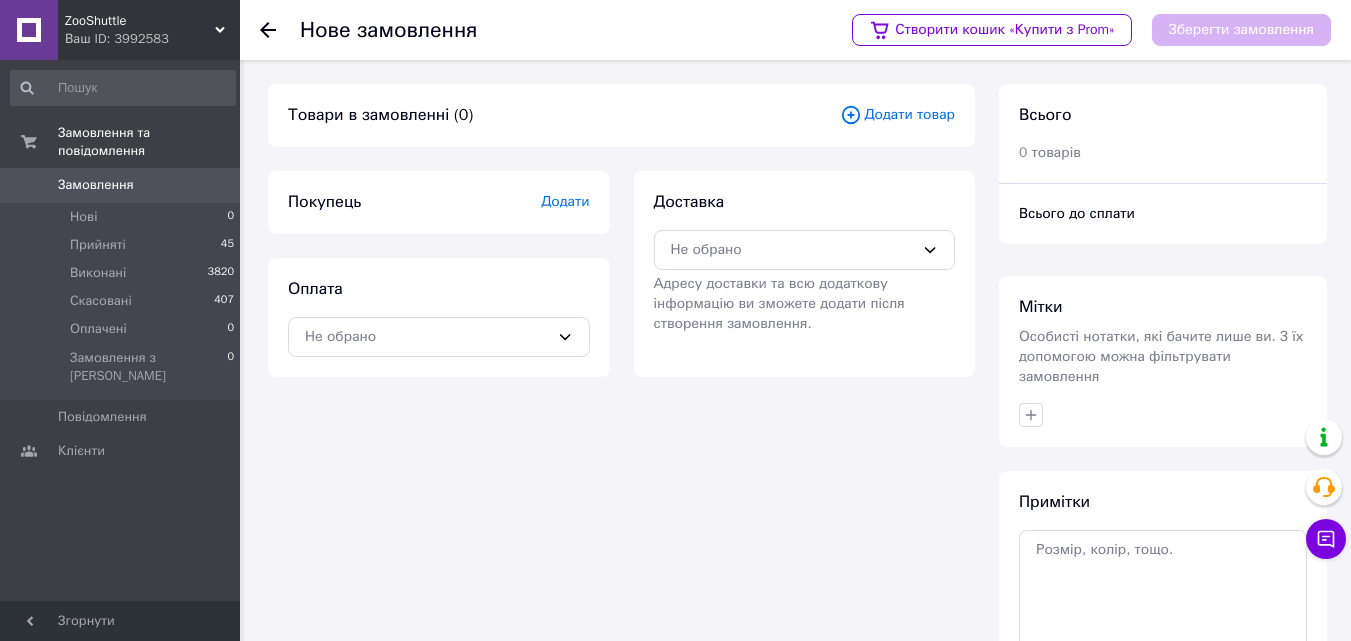 click on "Замовлення" at bounding box center (96, 185) 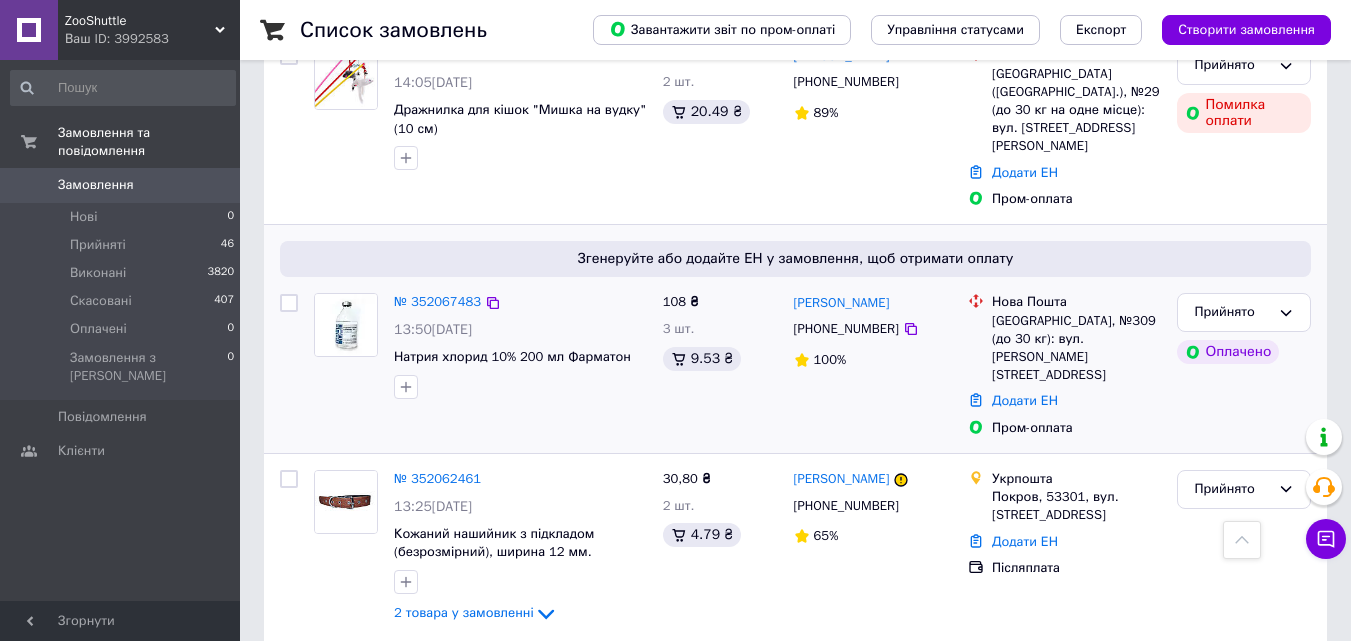 scroll, scrollTop: 800, scrollLeft: 0, axis: vertical 